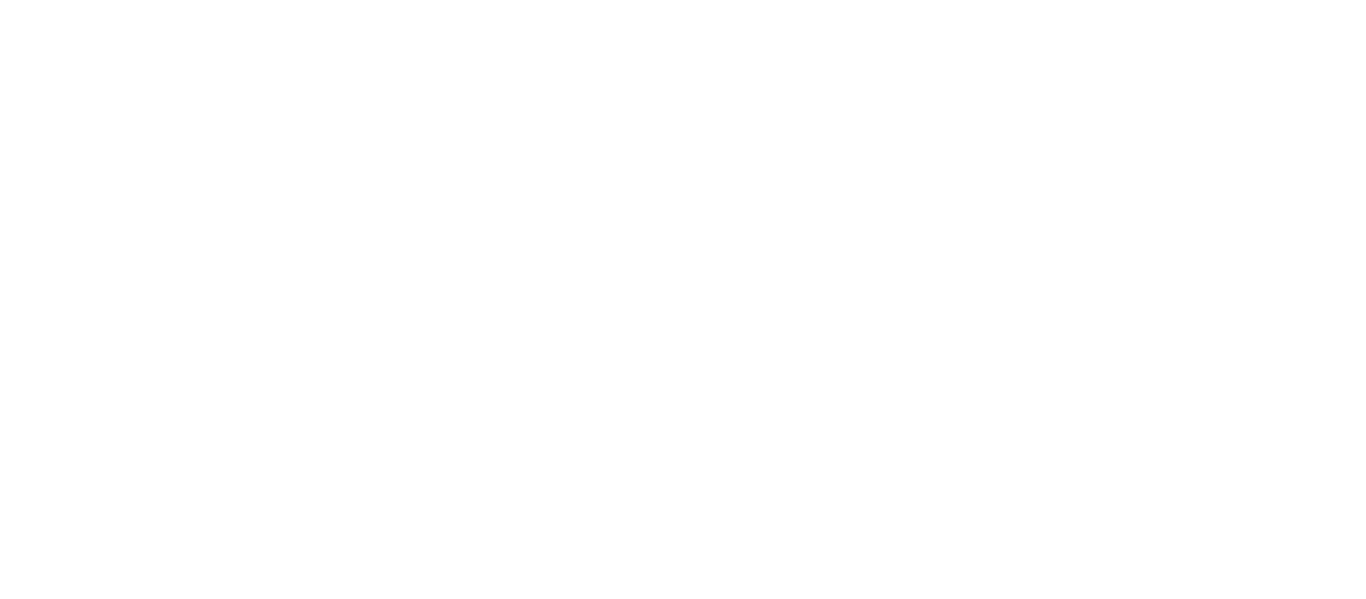 scroll, scrollTop: 0, scrollLeft: 0, axis: both 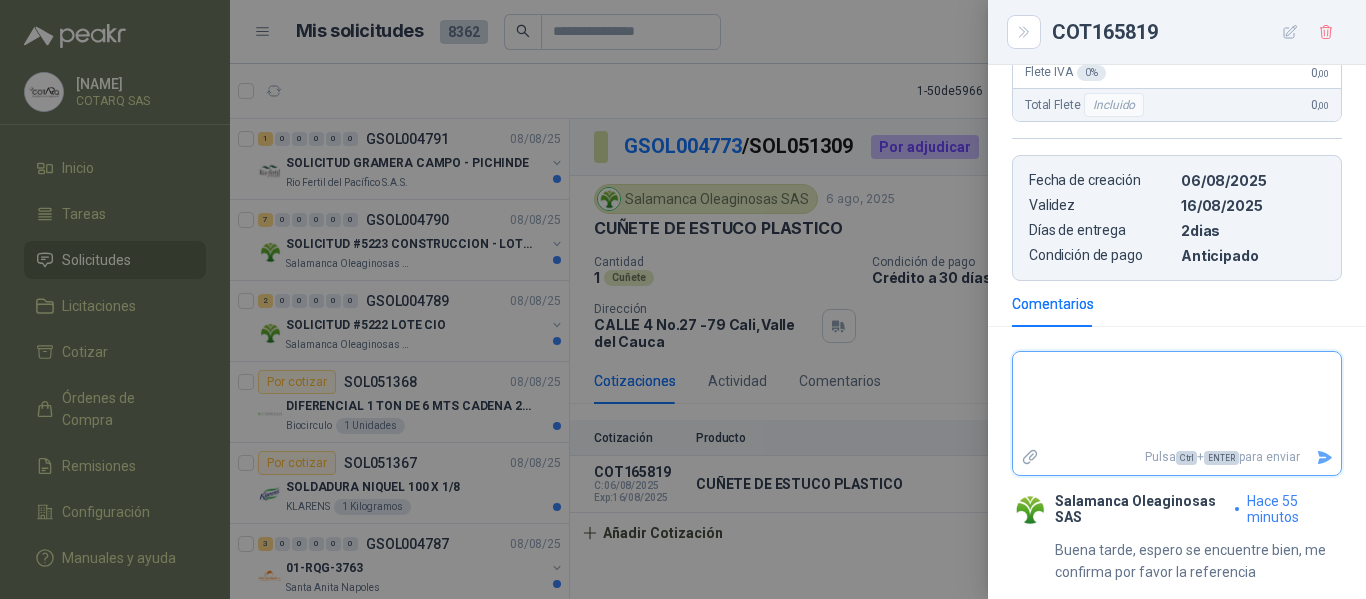 click at bounding box center (1177, 398) 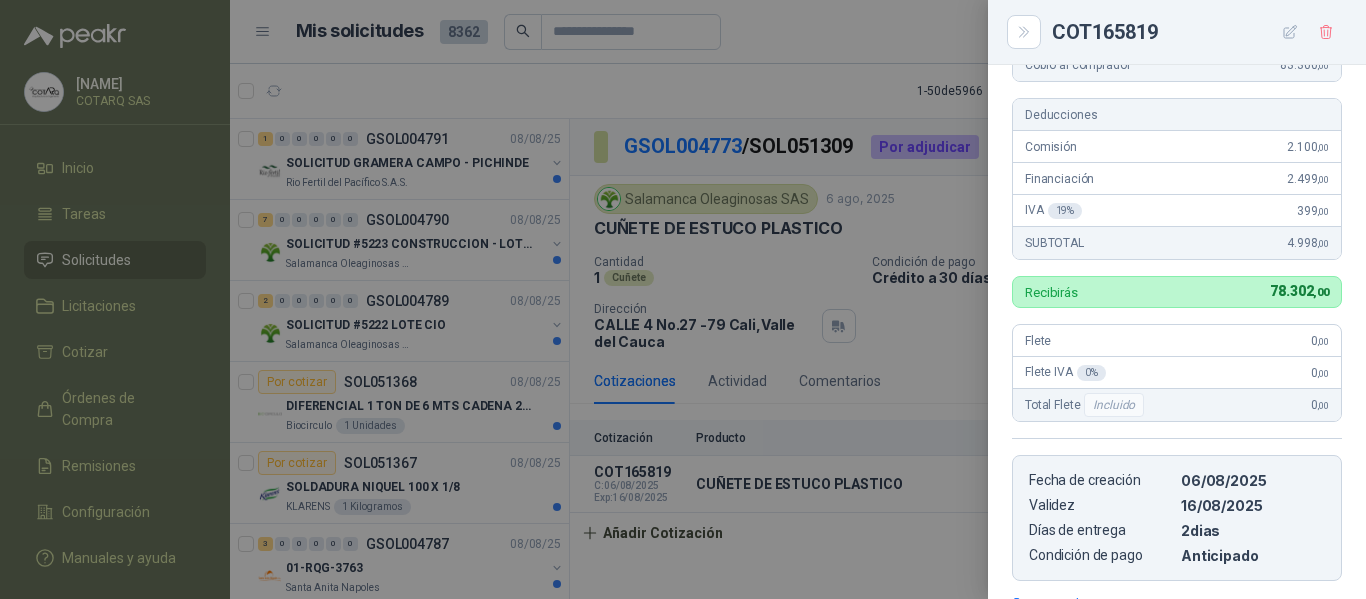 scroll, scrollTop: 590, scrollLeft: 0, axis: vertical 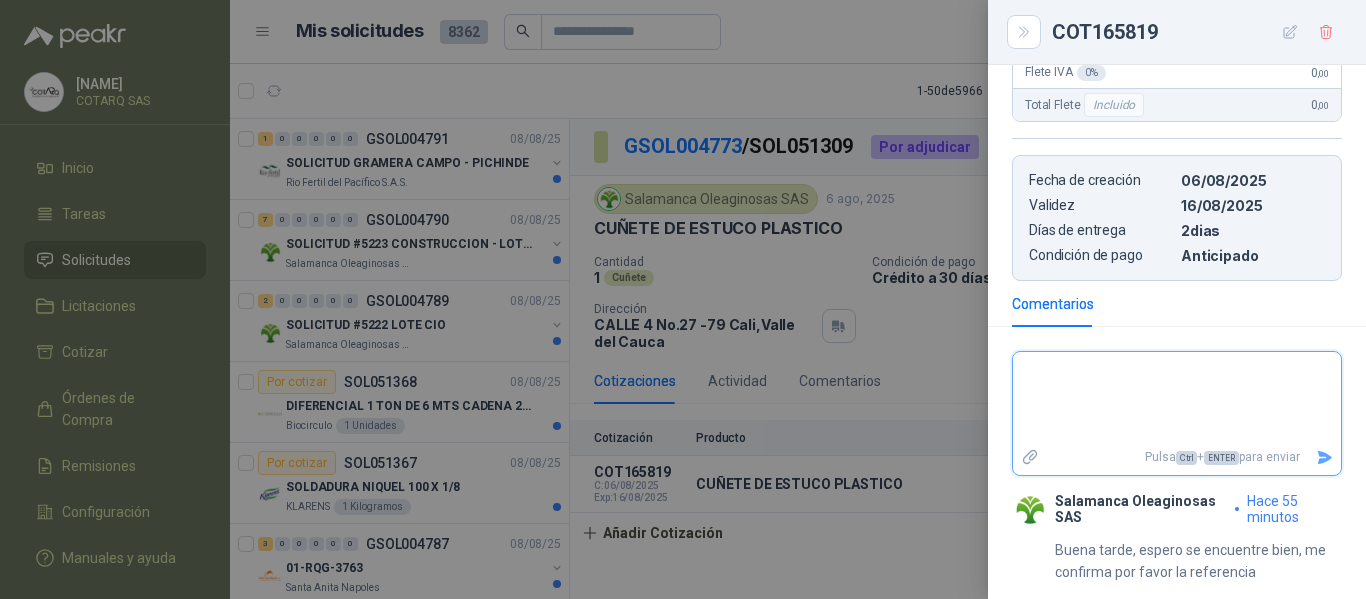 click at bounding box center (1177, 398) 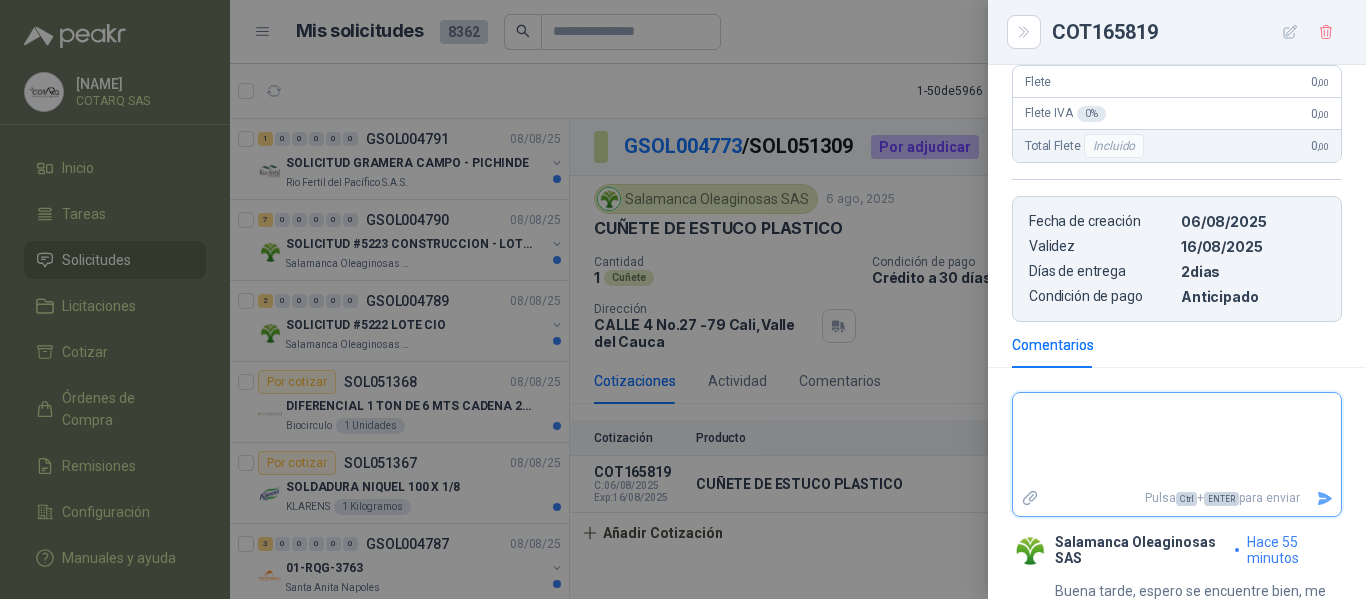 scroll, scrollTop: 590, scrollLeft: 0, axis: vertical 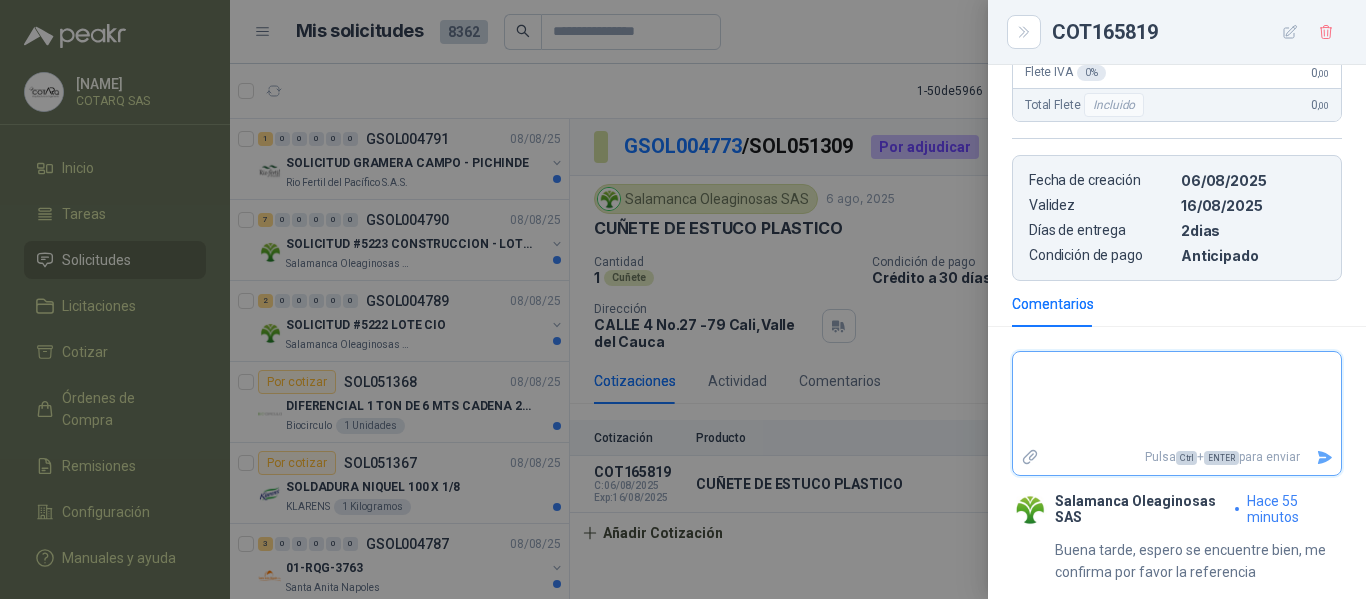 click at bounding box center [1177, 398] 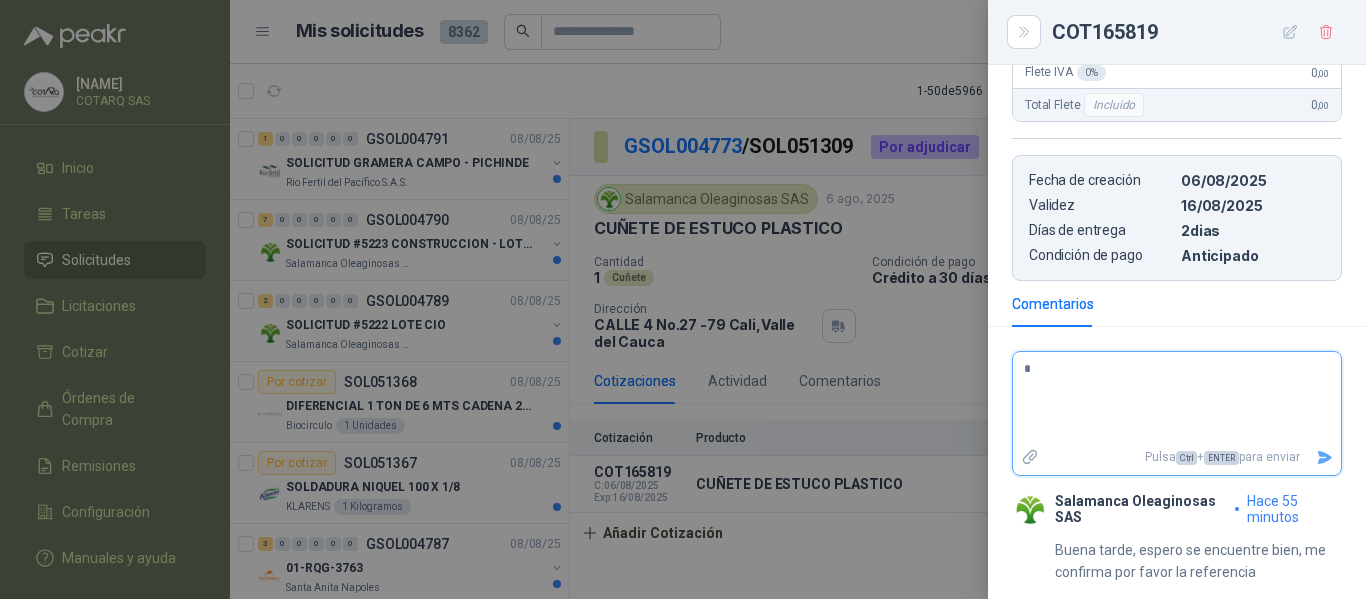 type on "**" 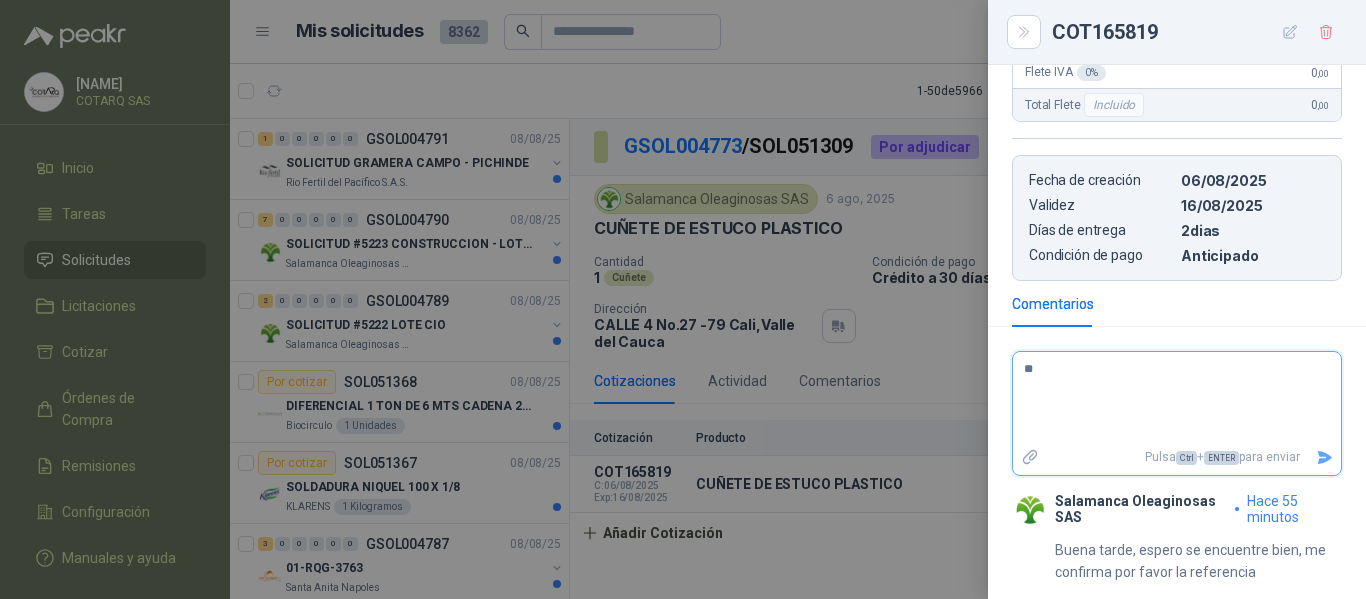 type on "***" 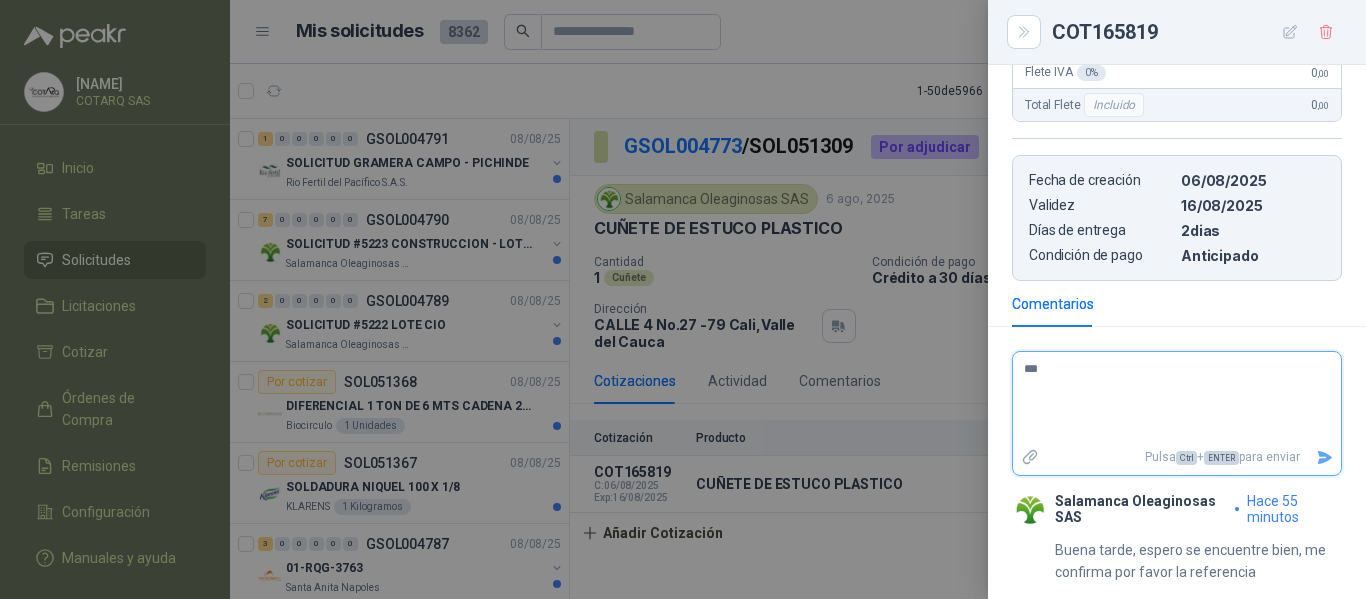 type on "***" 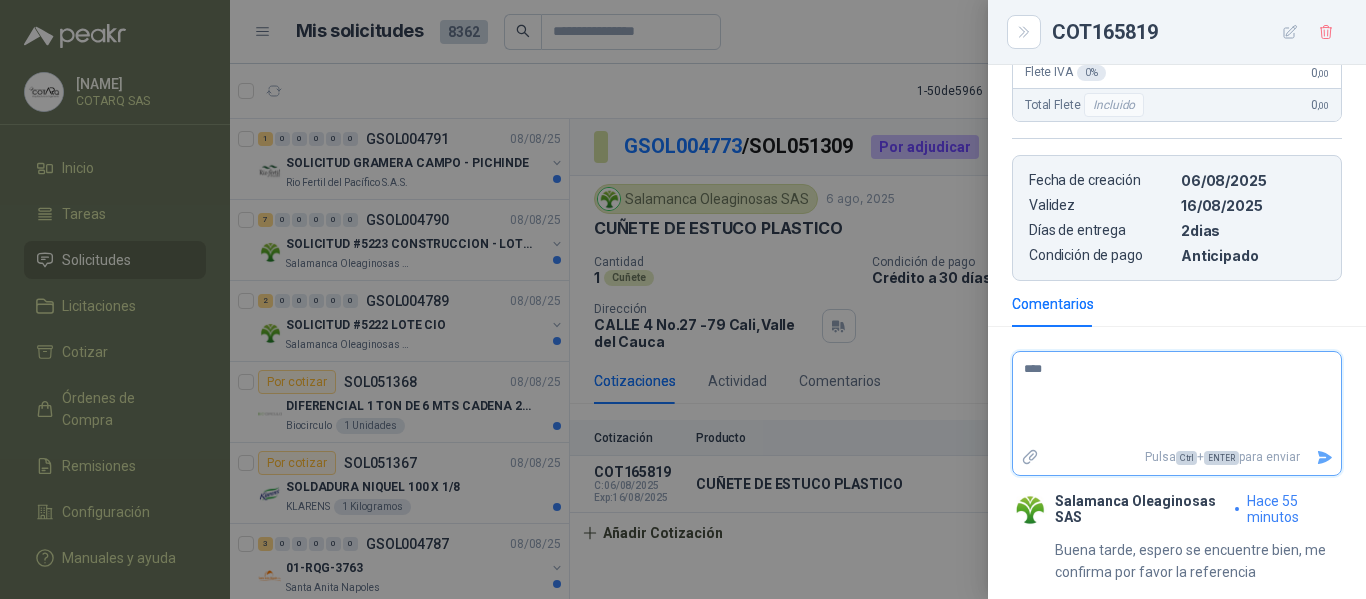 type 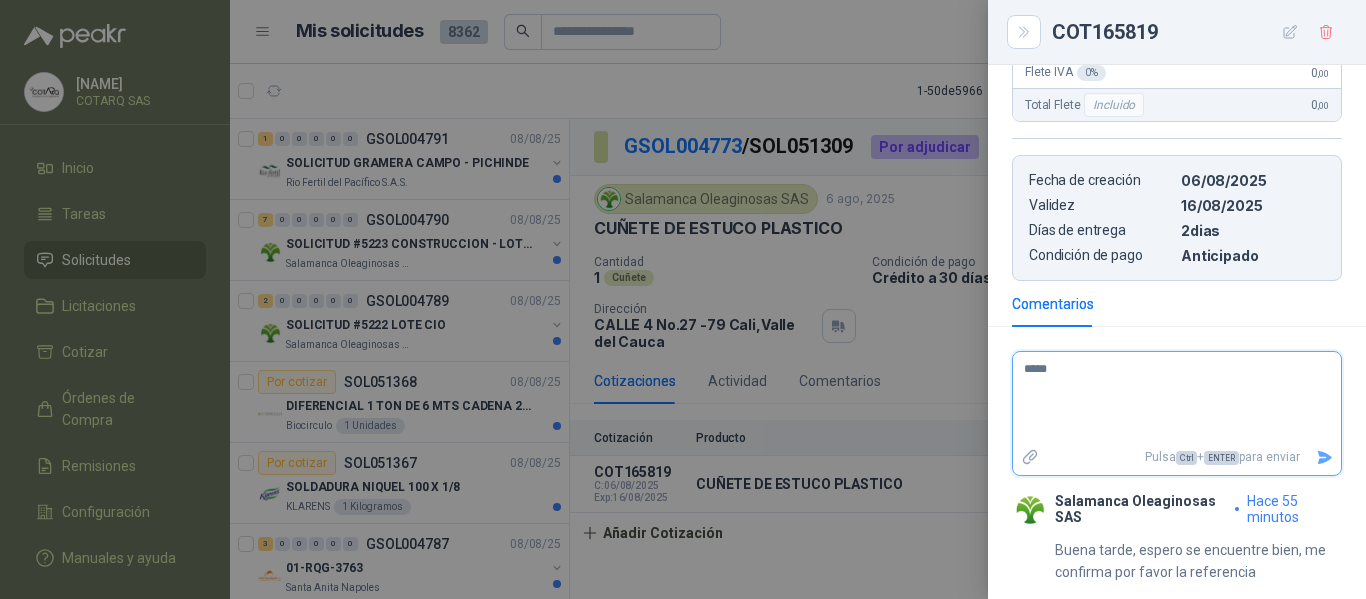 type 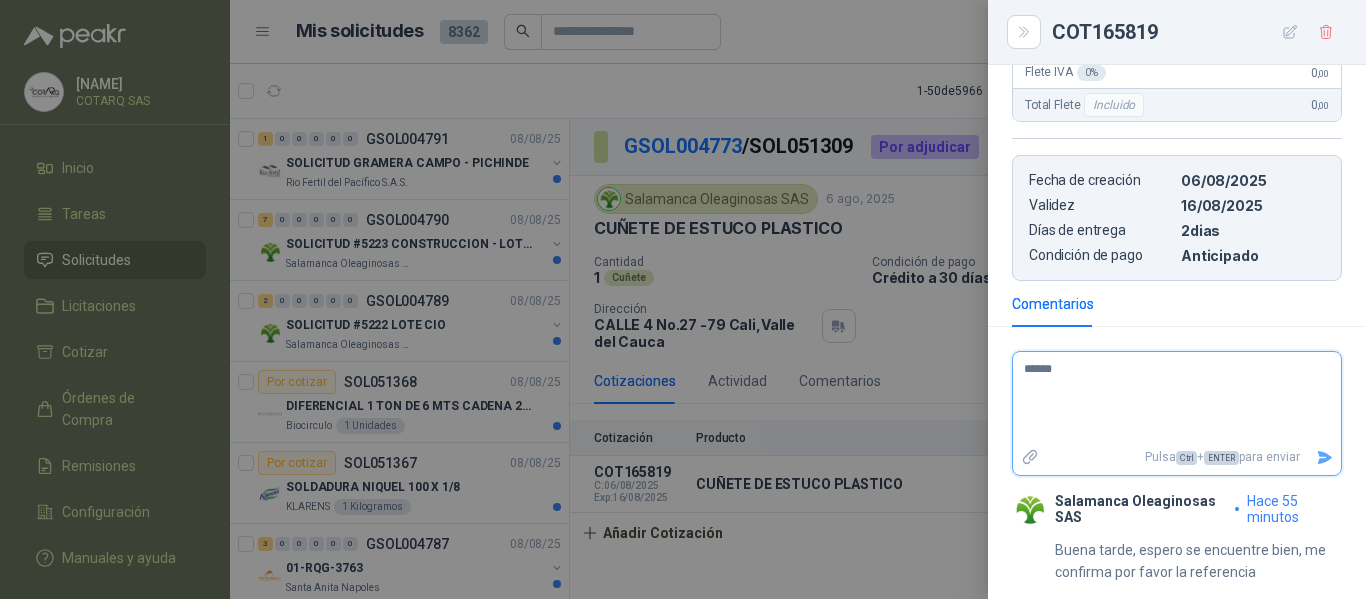 type on "*******" 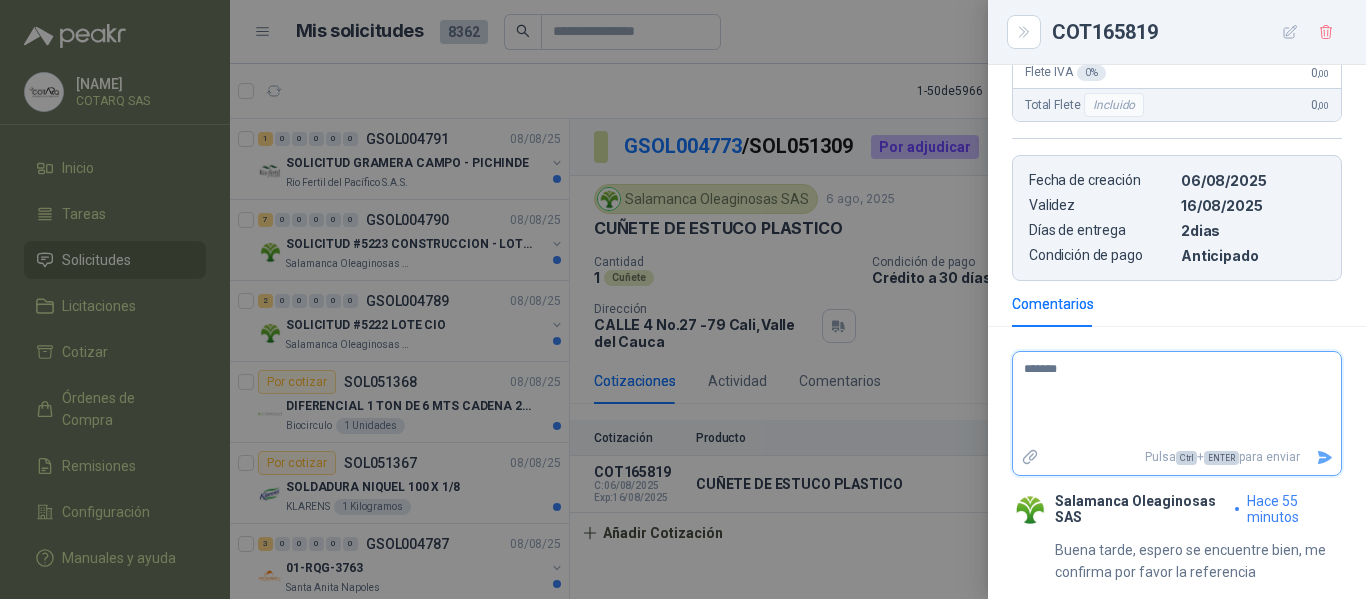 type on "********" 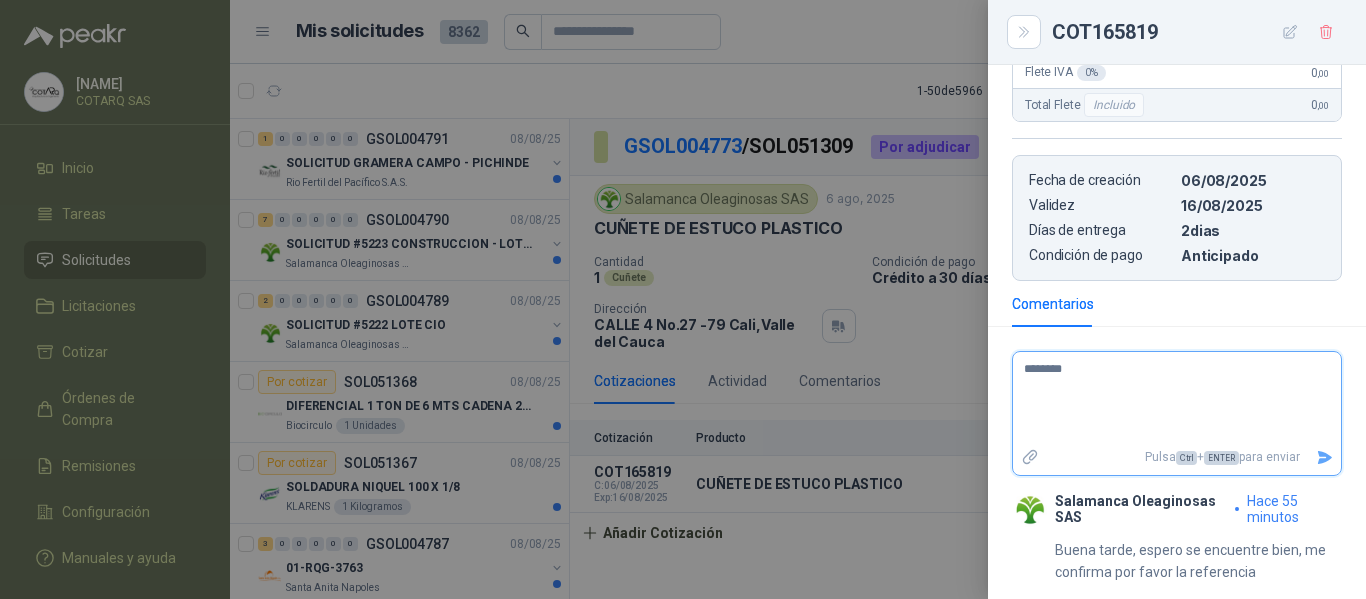 type on "*********" 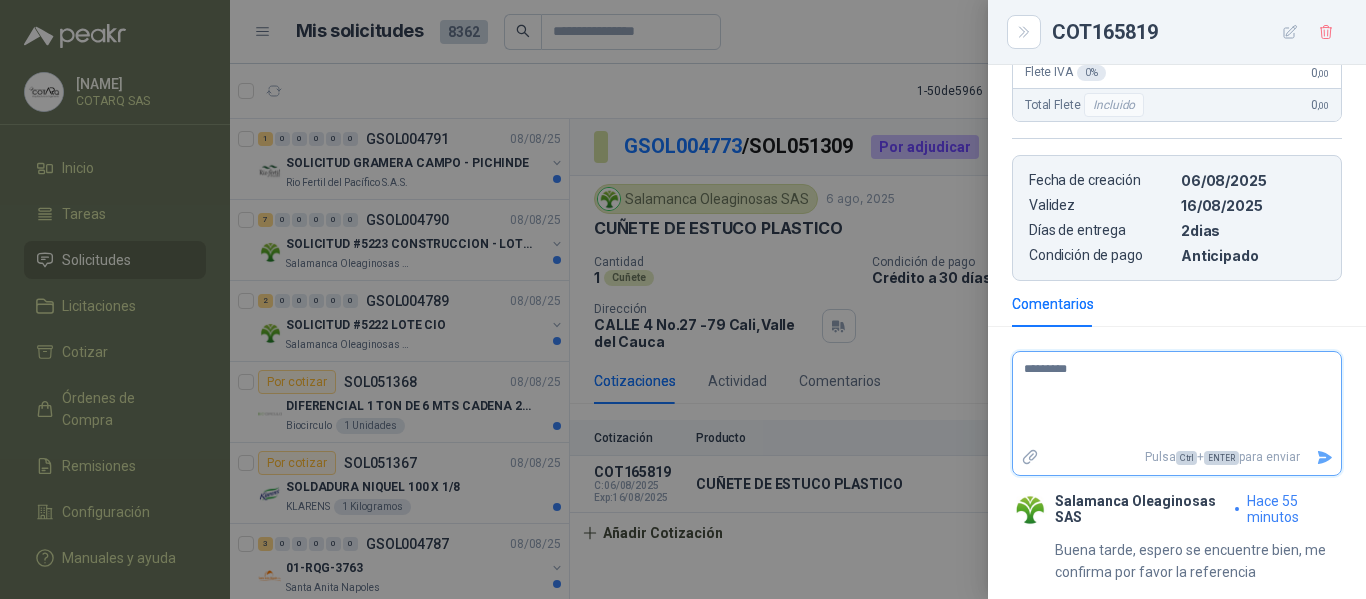type on "**********" 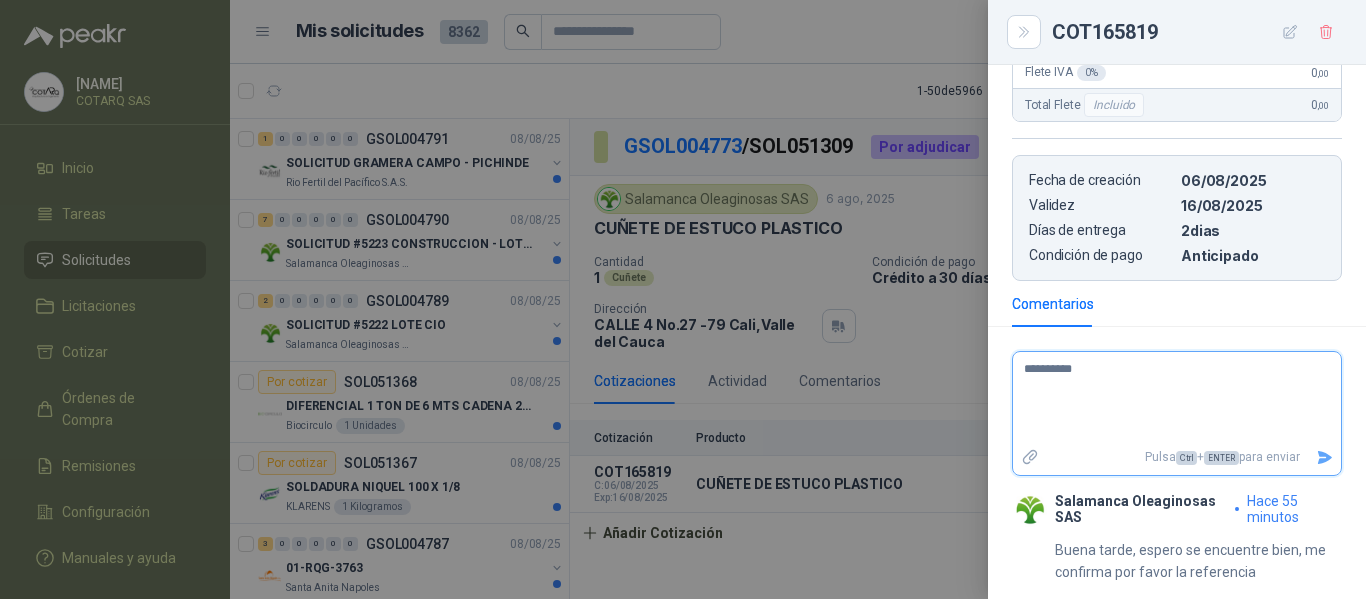 type on "**********" 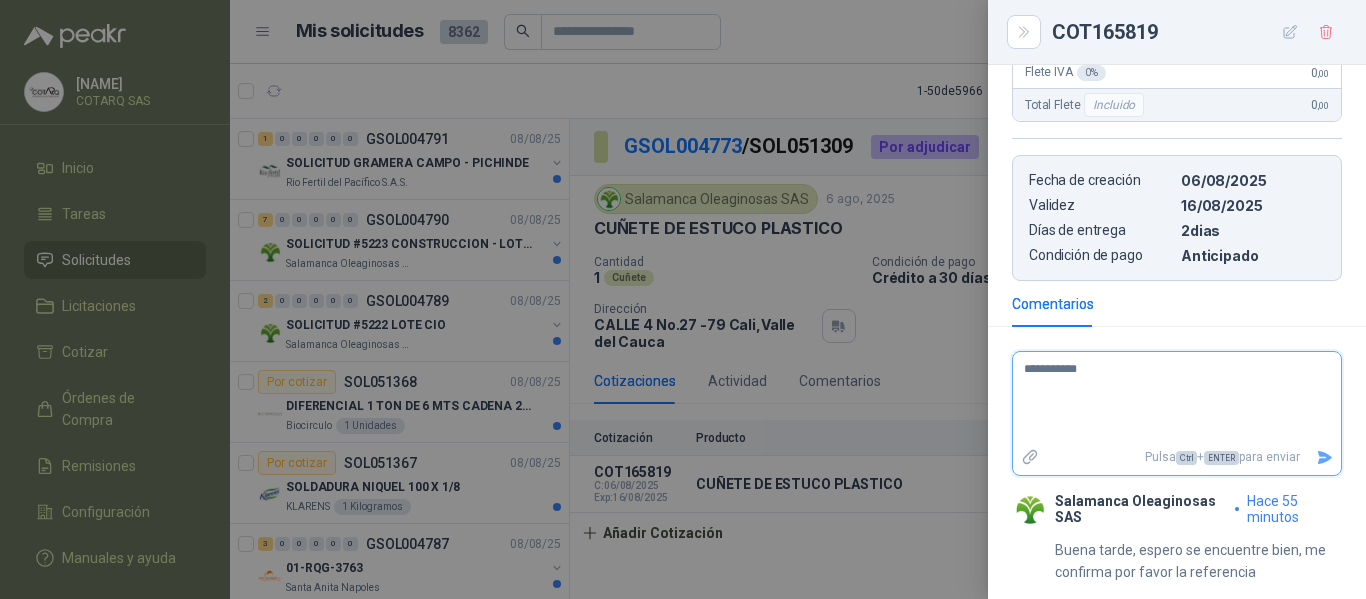type on "**********" 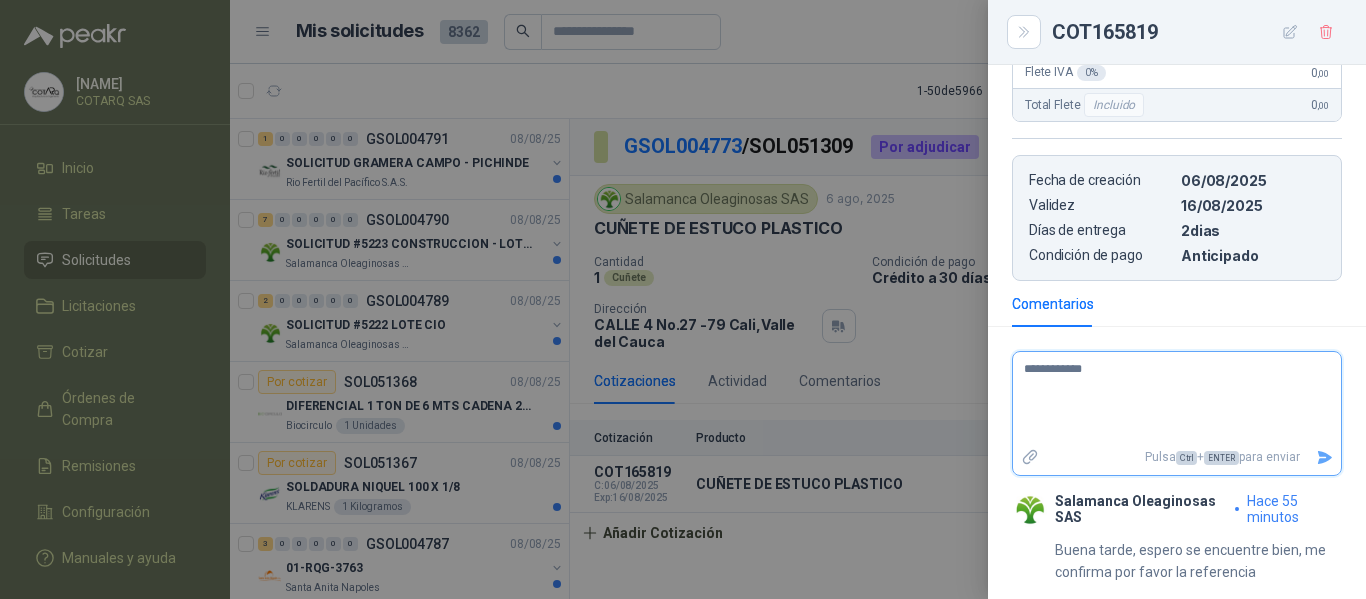 type on "**********" 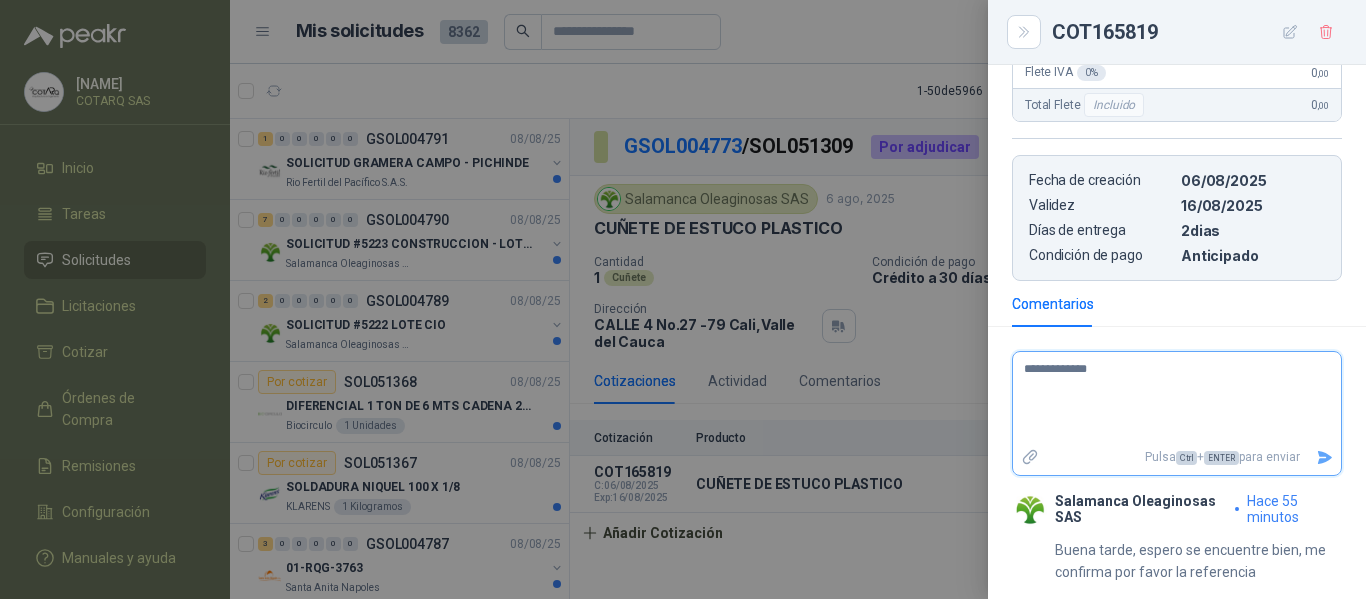 type on "**********" 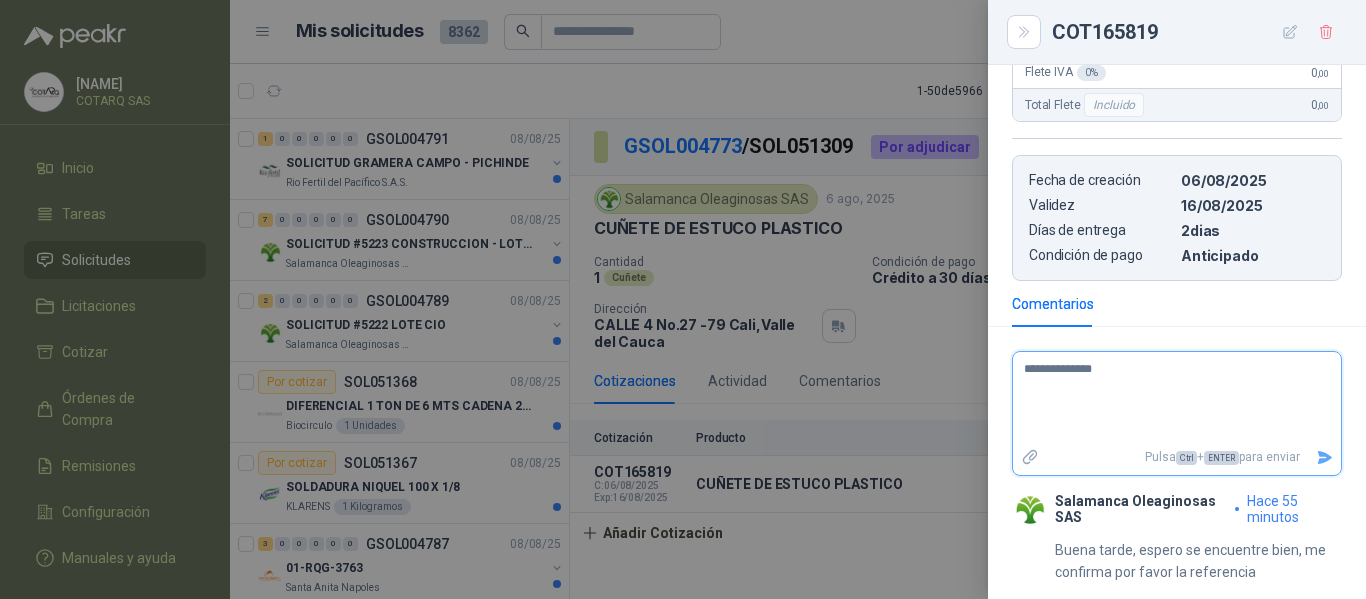 type on "**********" 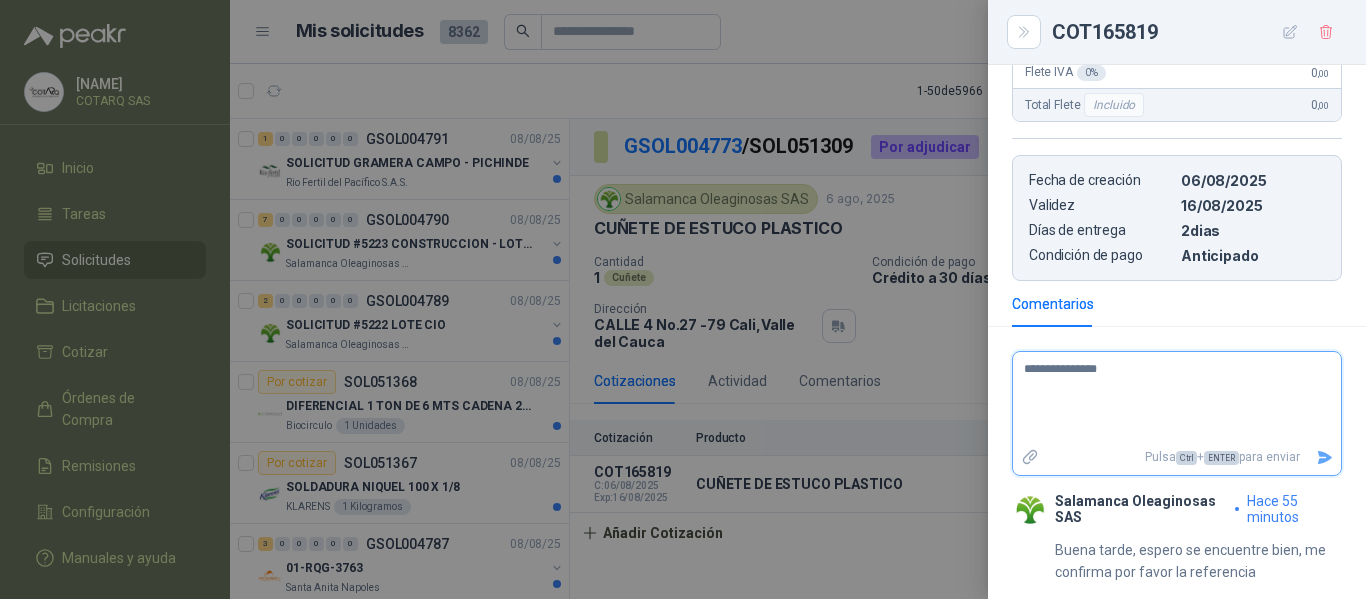 type on "**********" 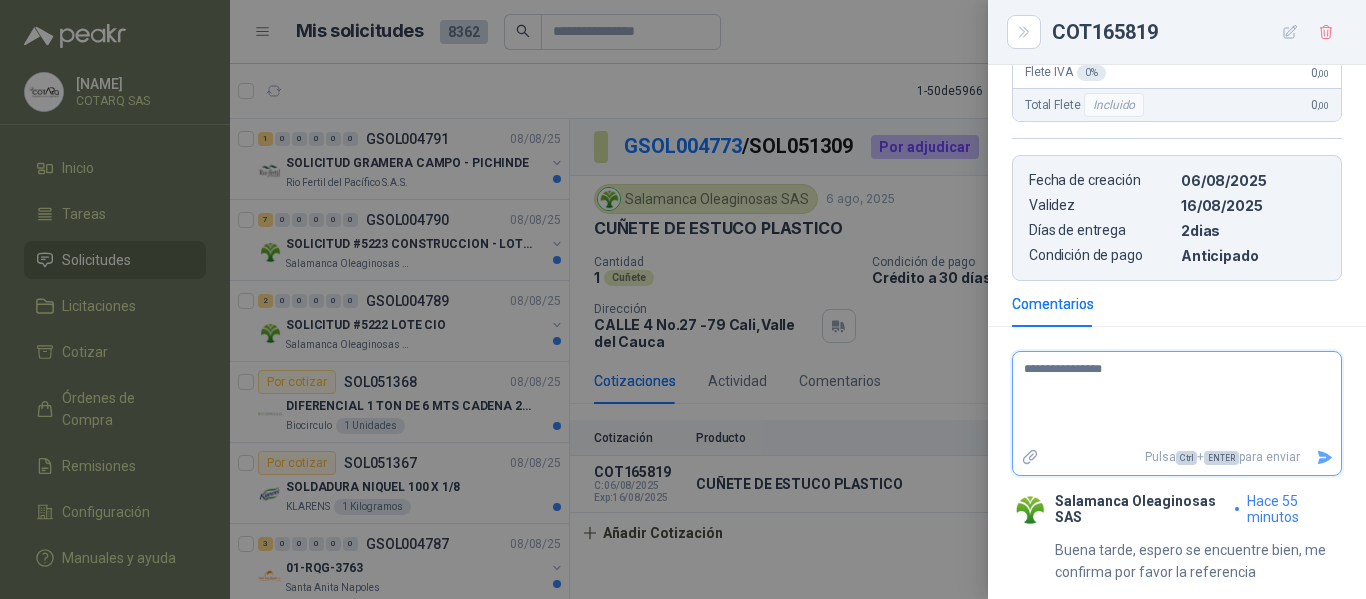 type on "**********" 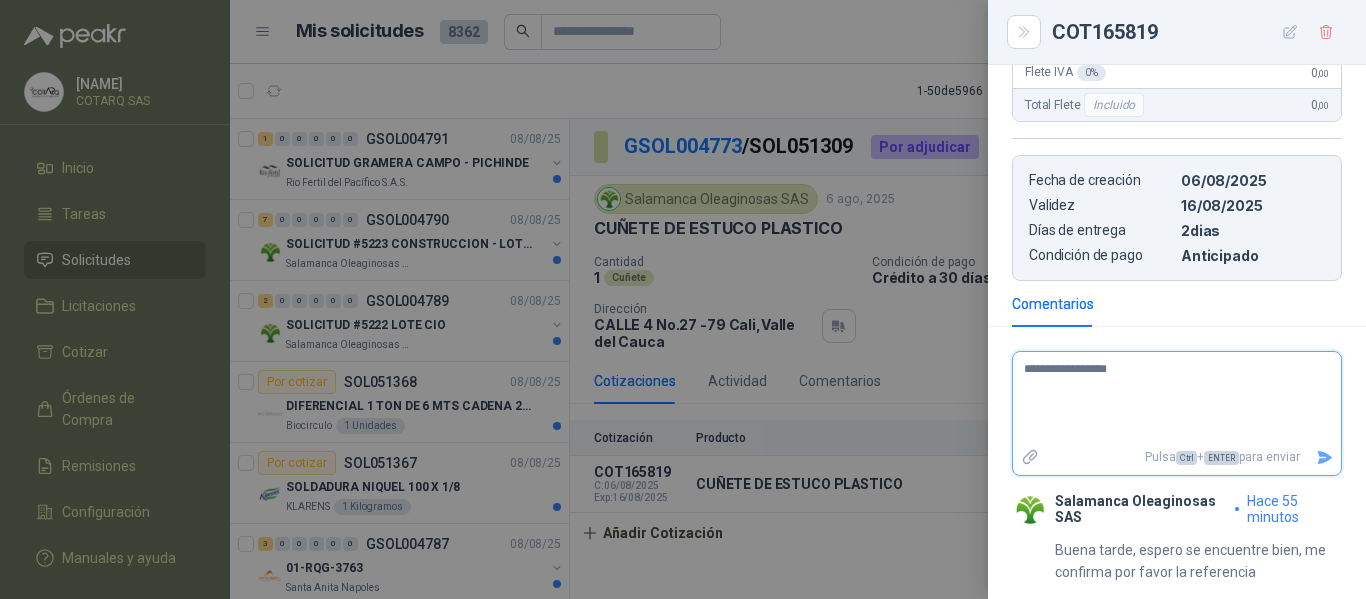 type on "**********" 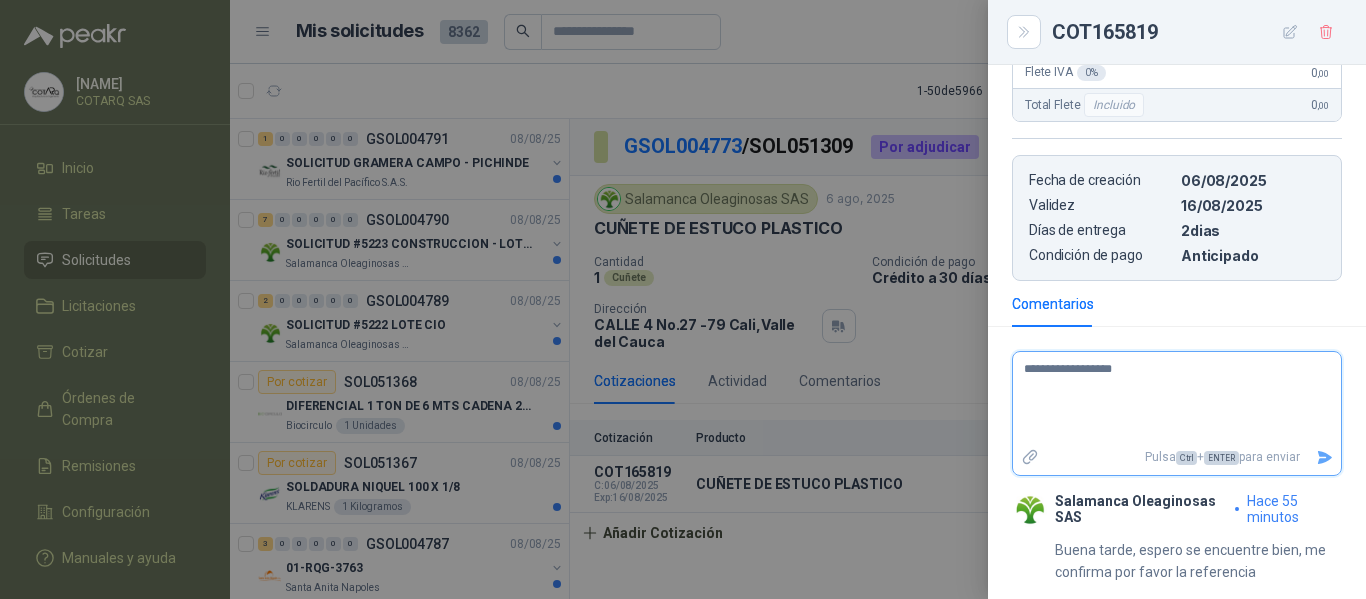 type on "**********" 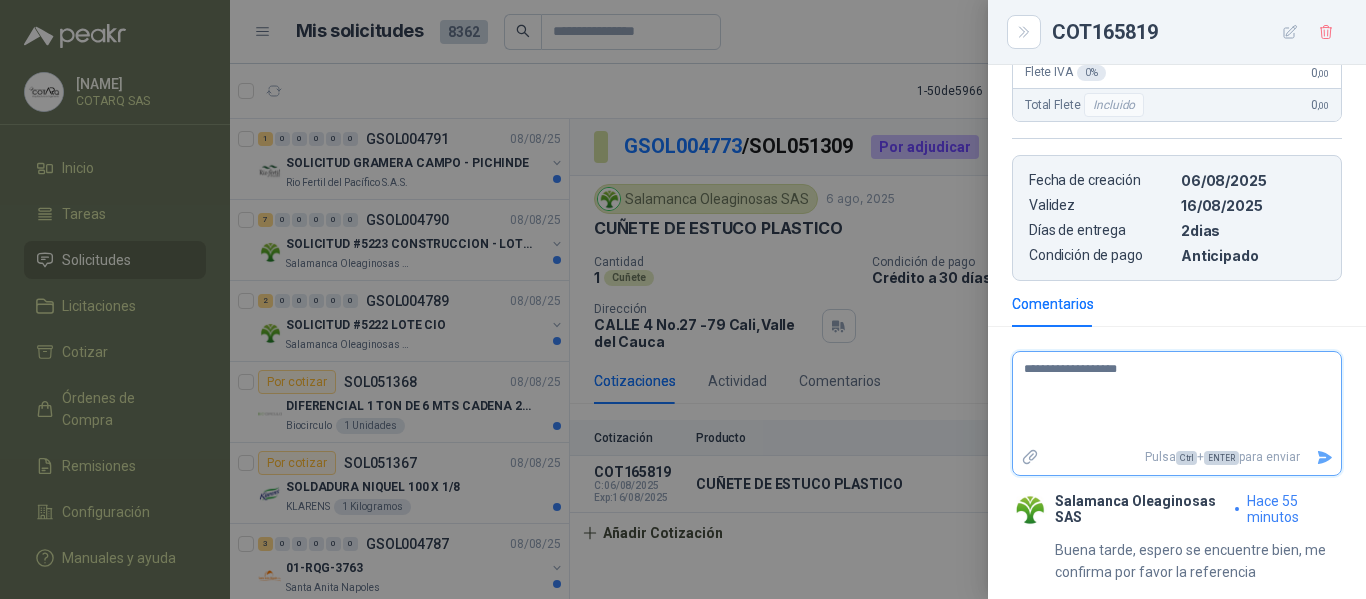 paste on "**********" 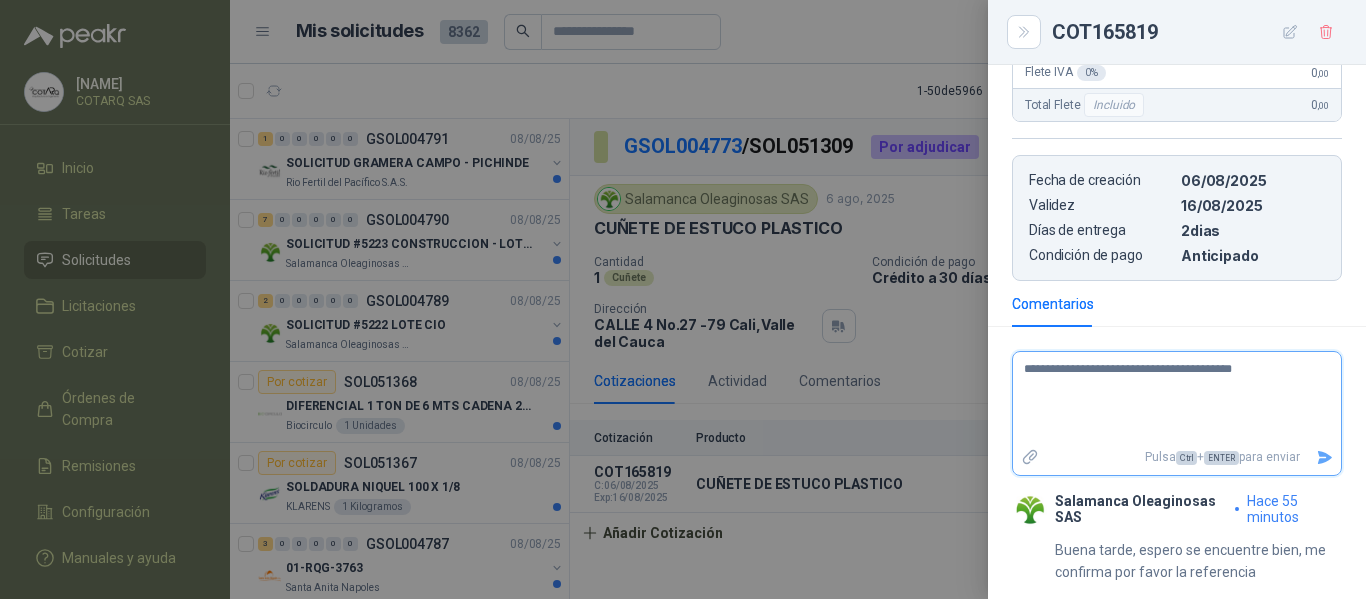 type on "**********" 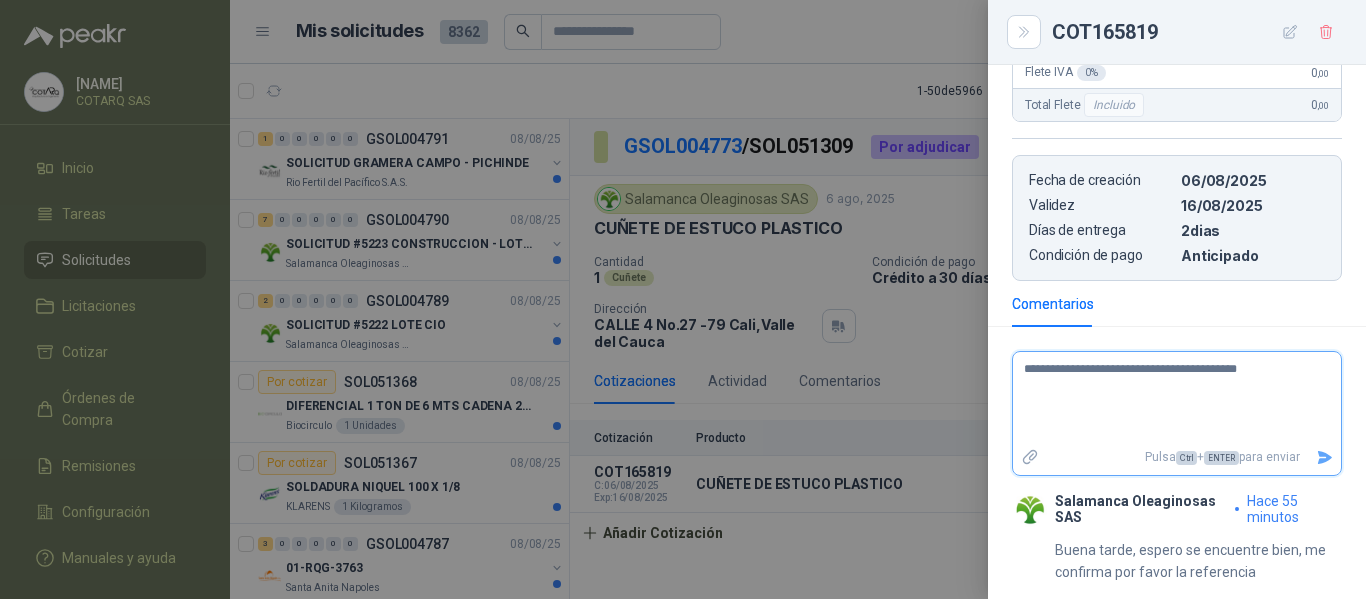 type on "**********" 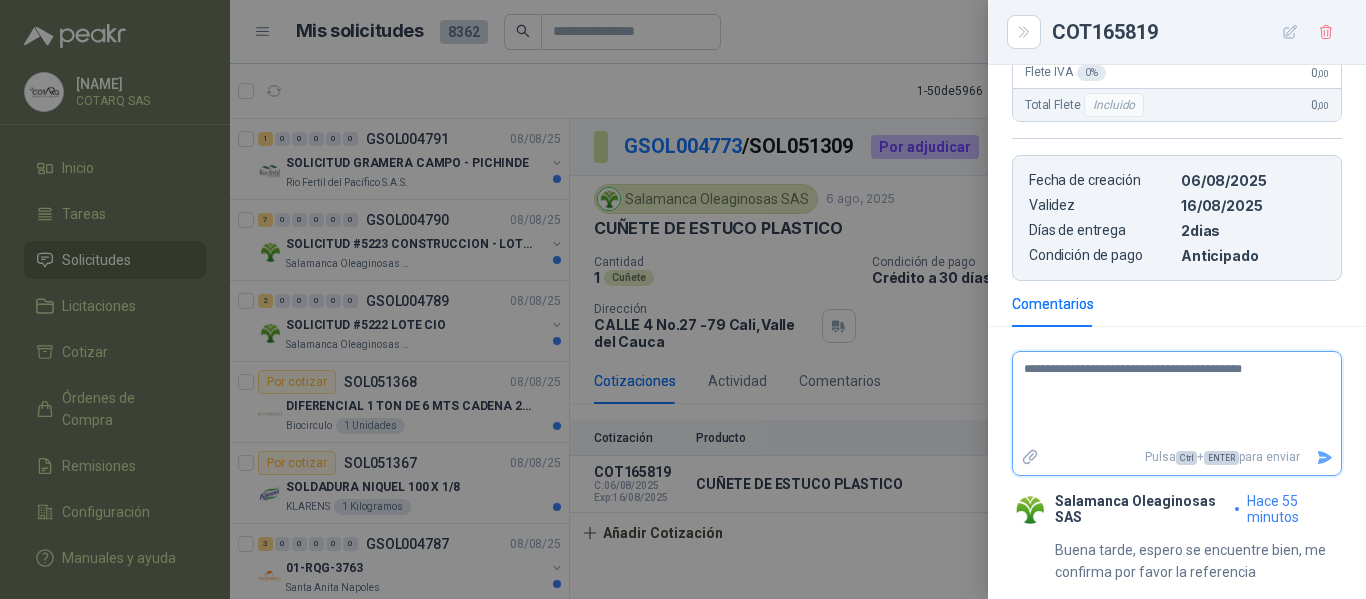 type on "**********" 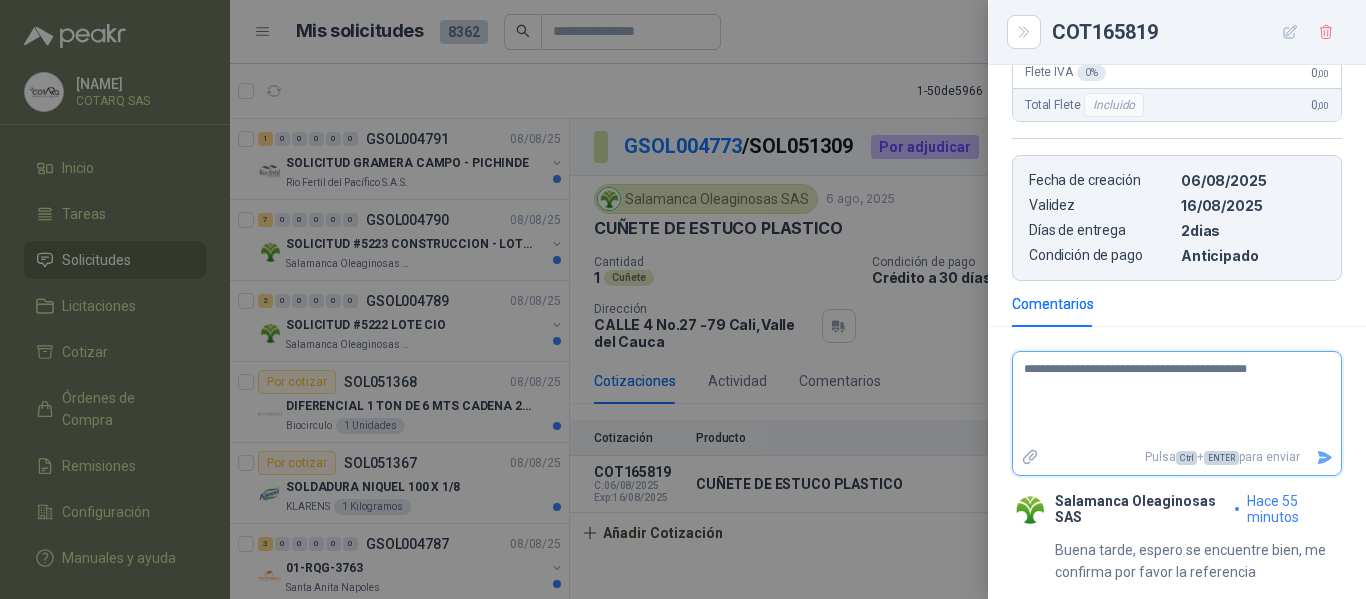 type on "**********" 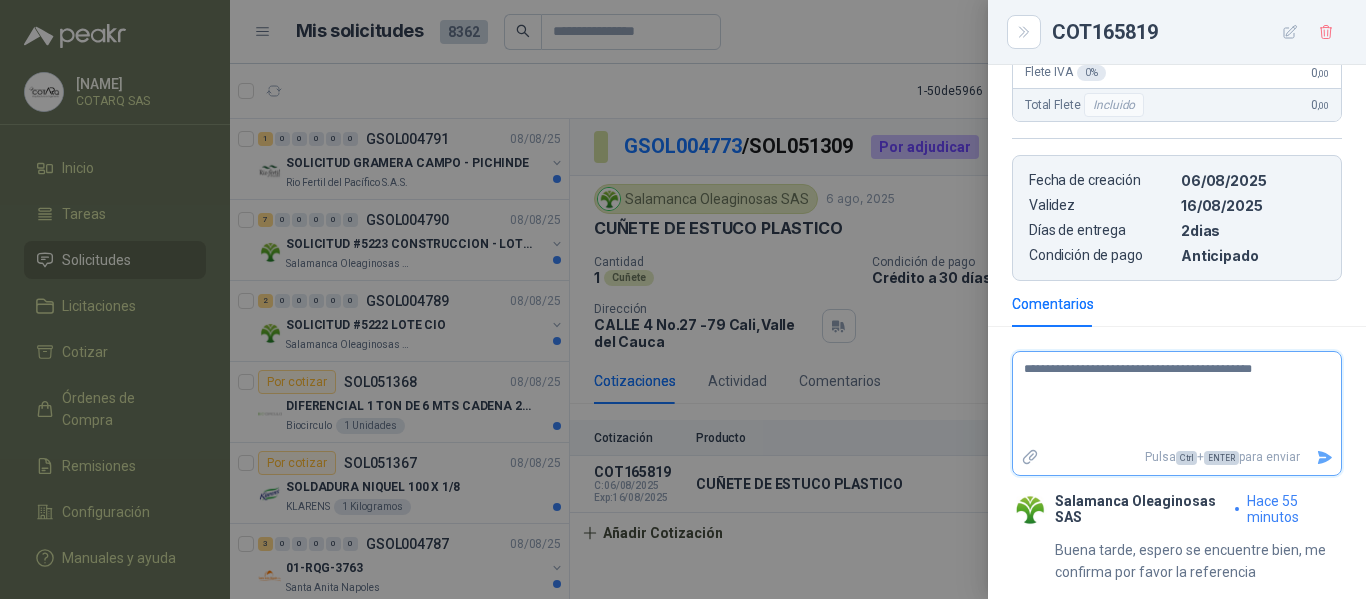 type on "**********" 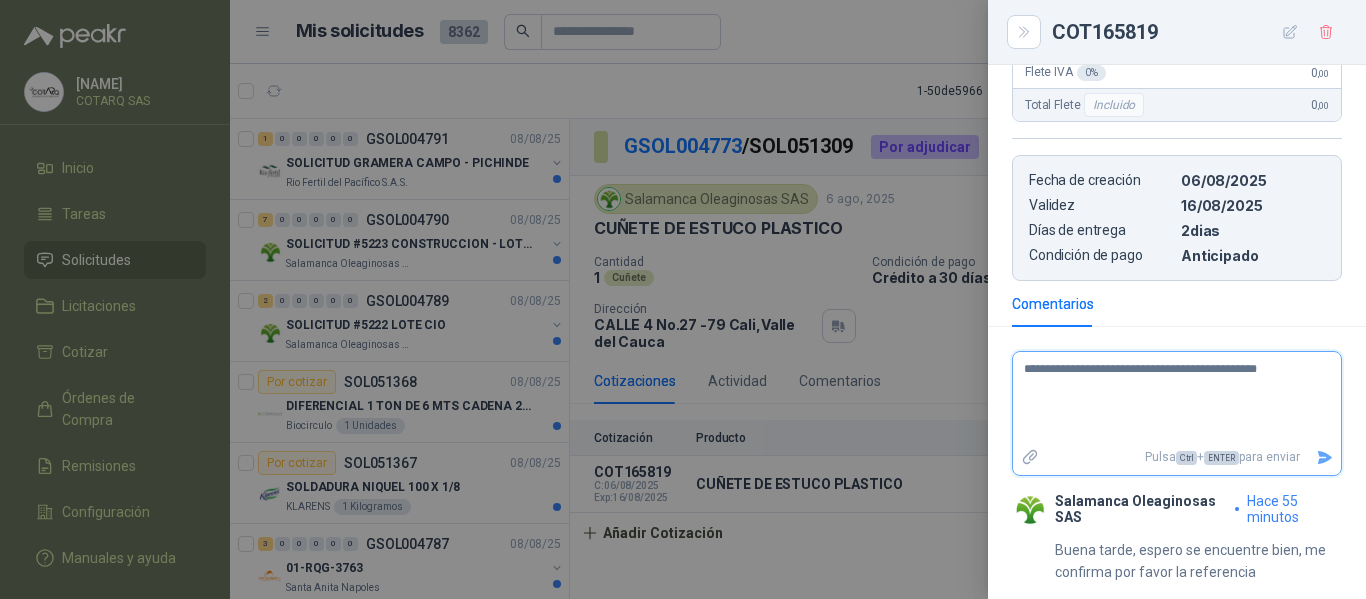 type on "**********" 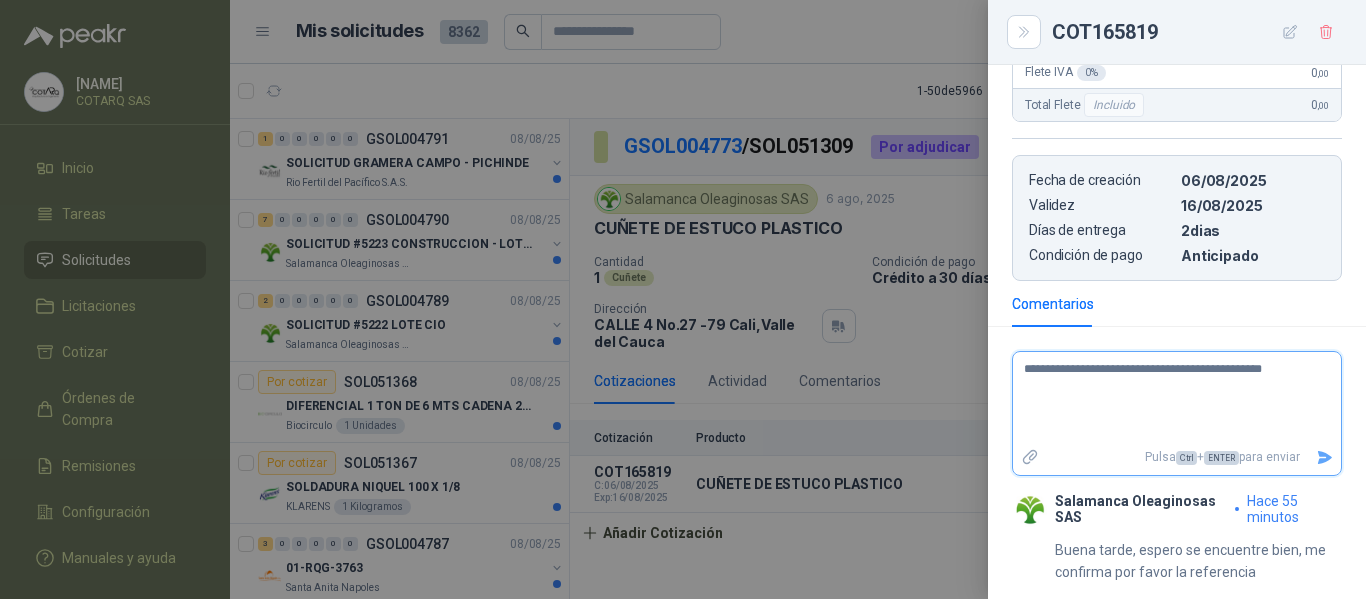 type on "**********" 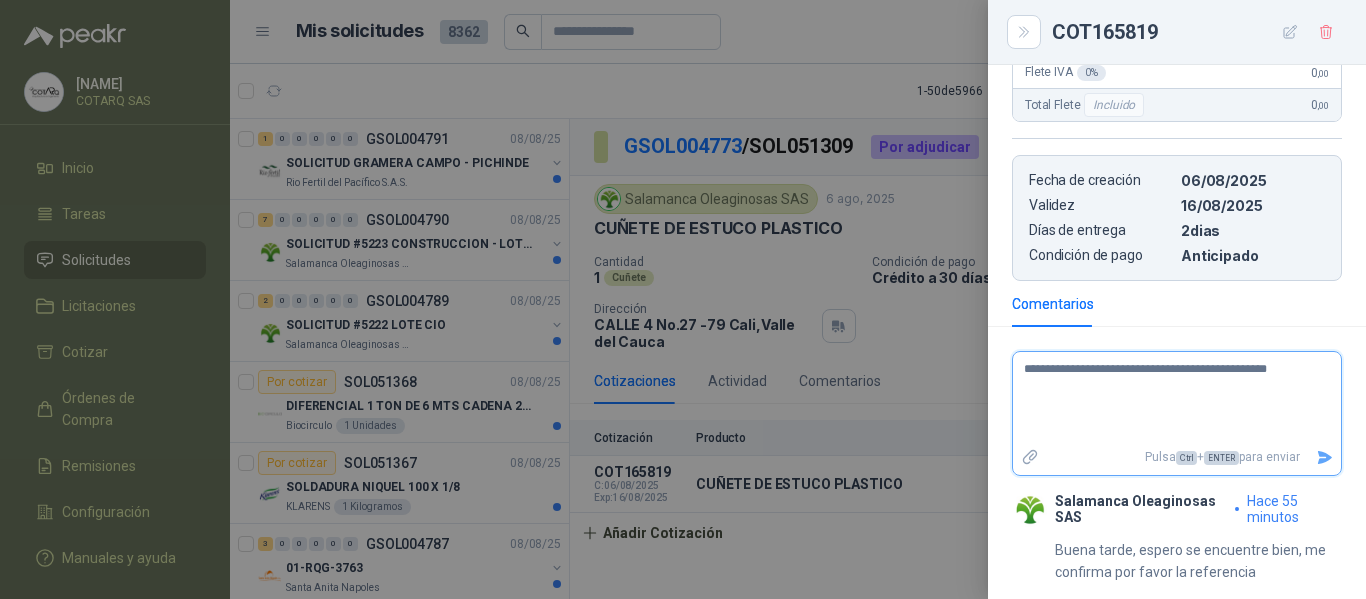 type on "**********" 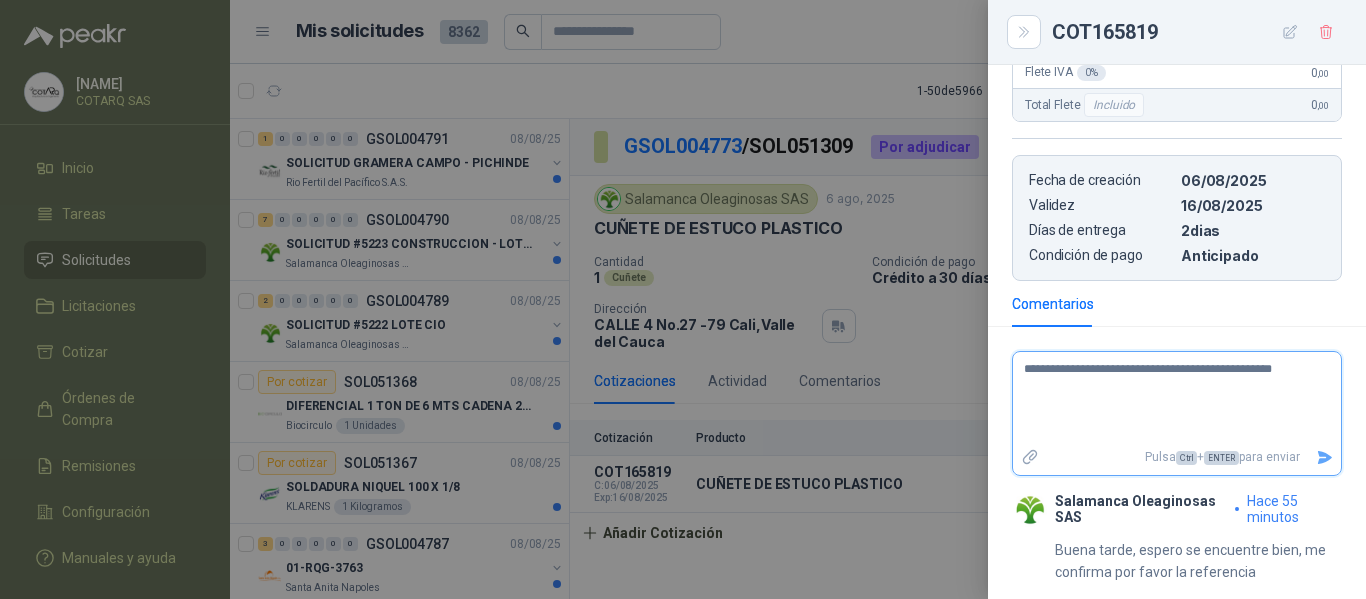 type on "**********" 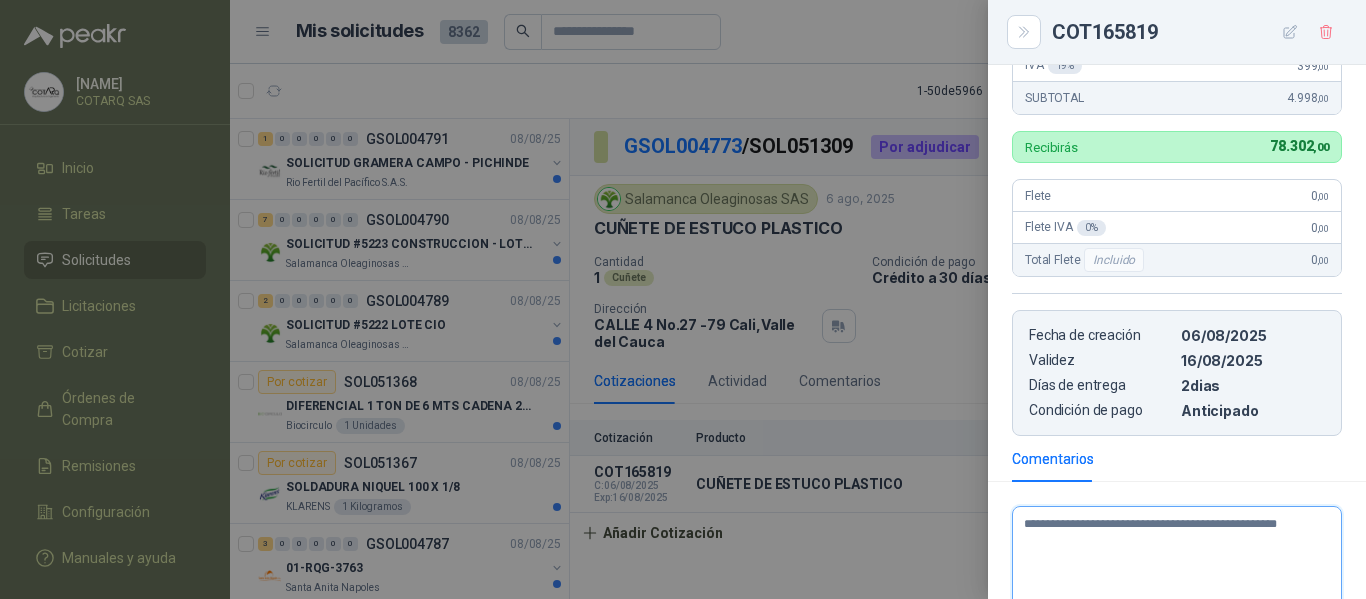 scroll, scrollTop: 590, scrollLeft: 0, axis: vertical 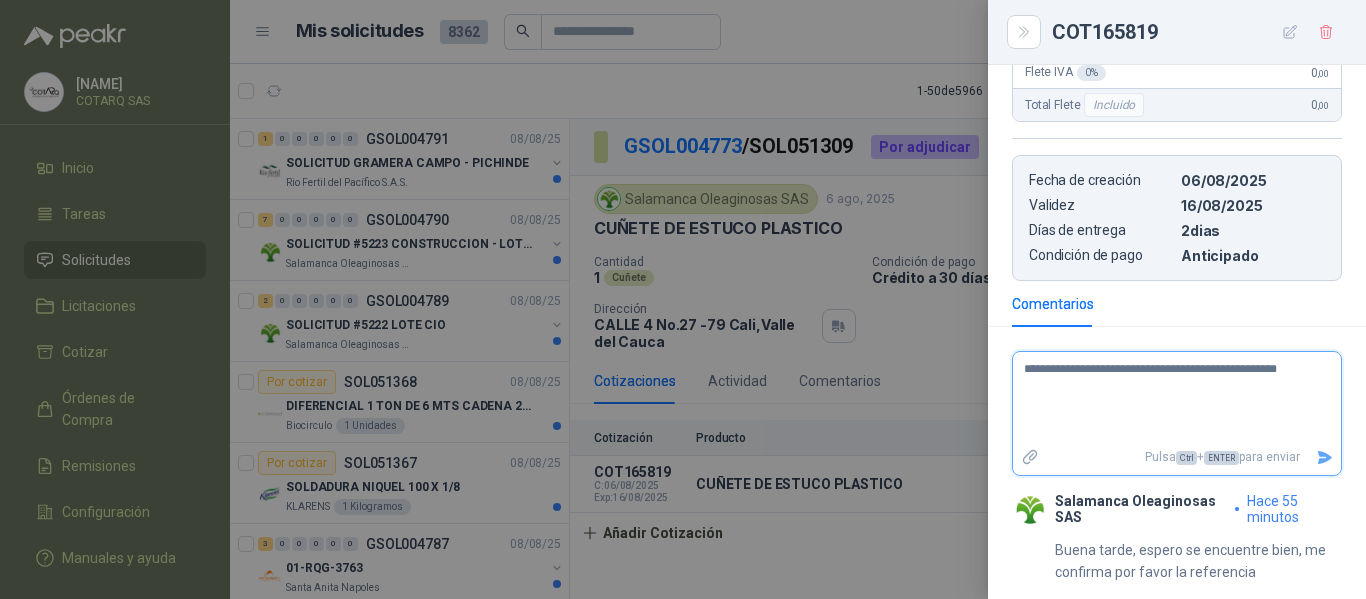 click on "**********" at bounding box center [1169, 398] 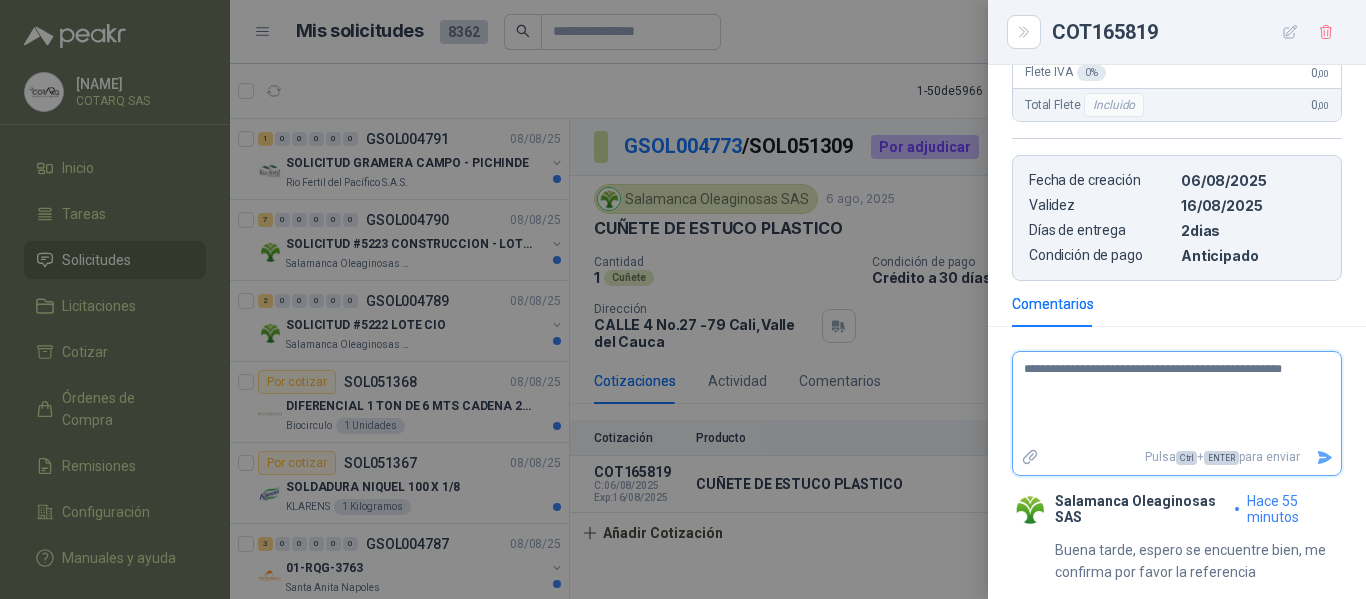 type on "**********" 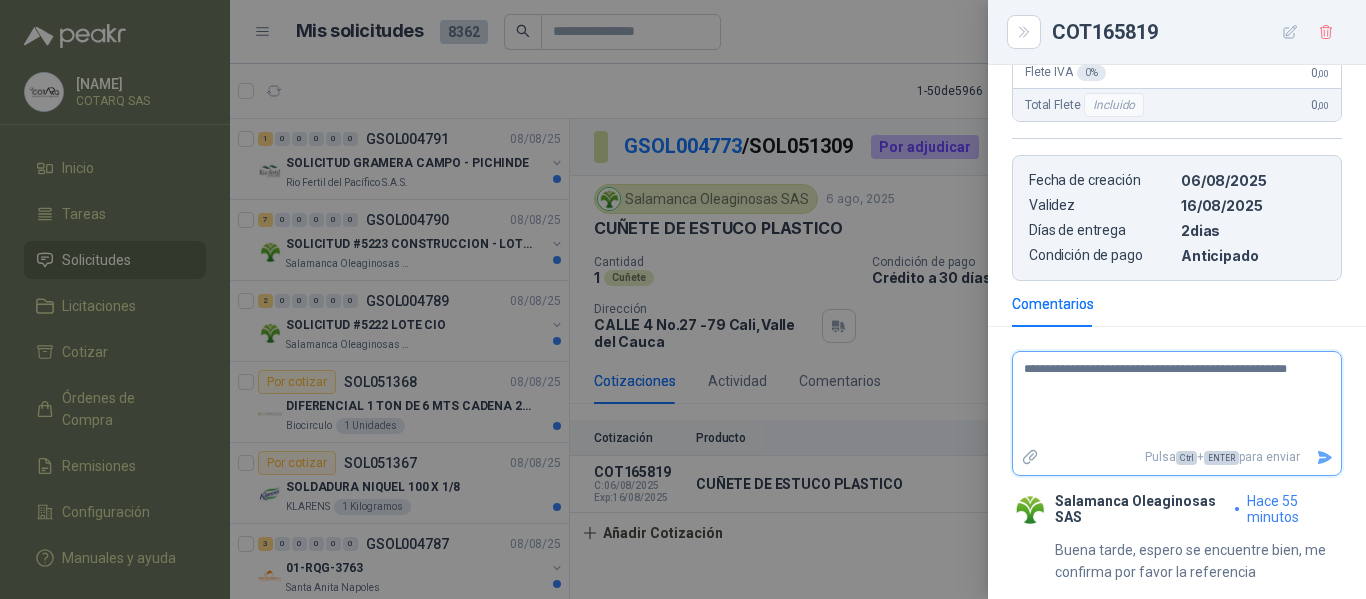 type on "**********" 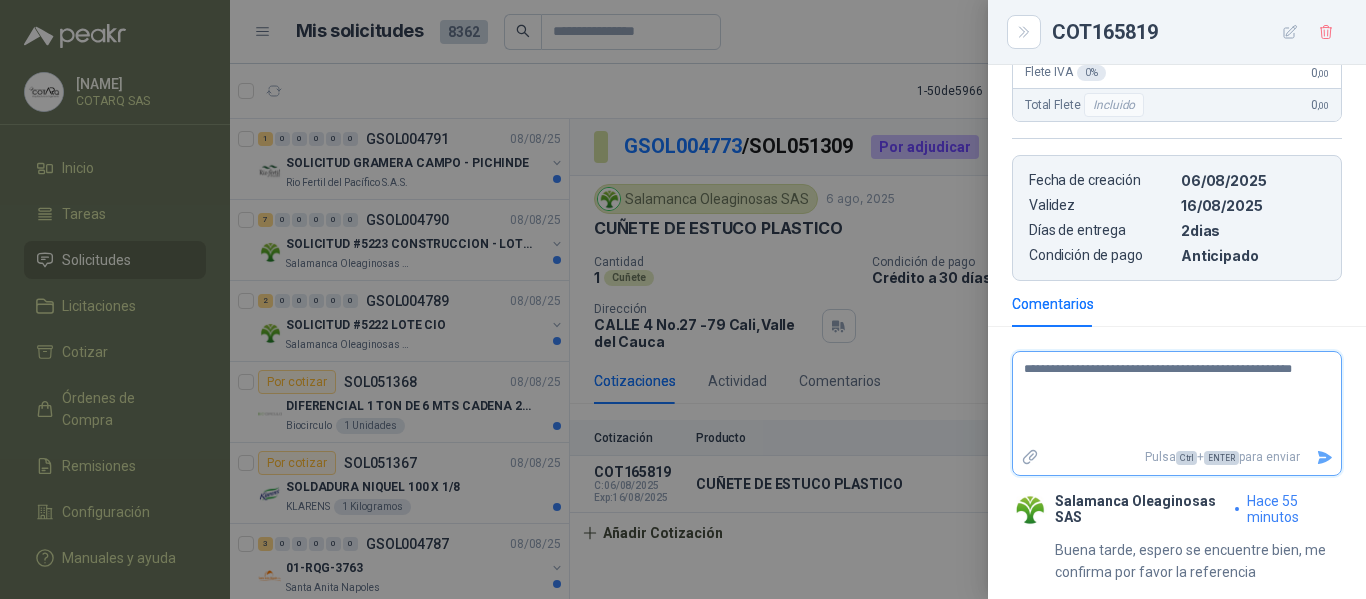 type on "**********" 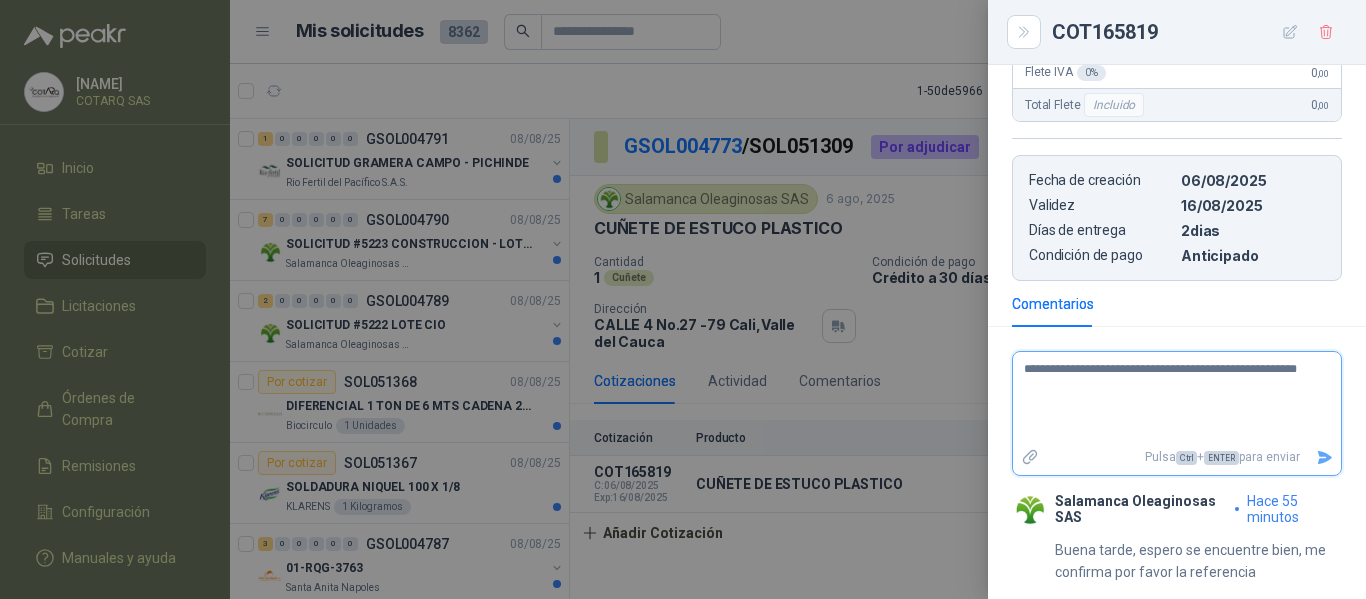 type on "**********" 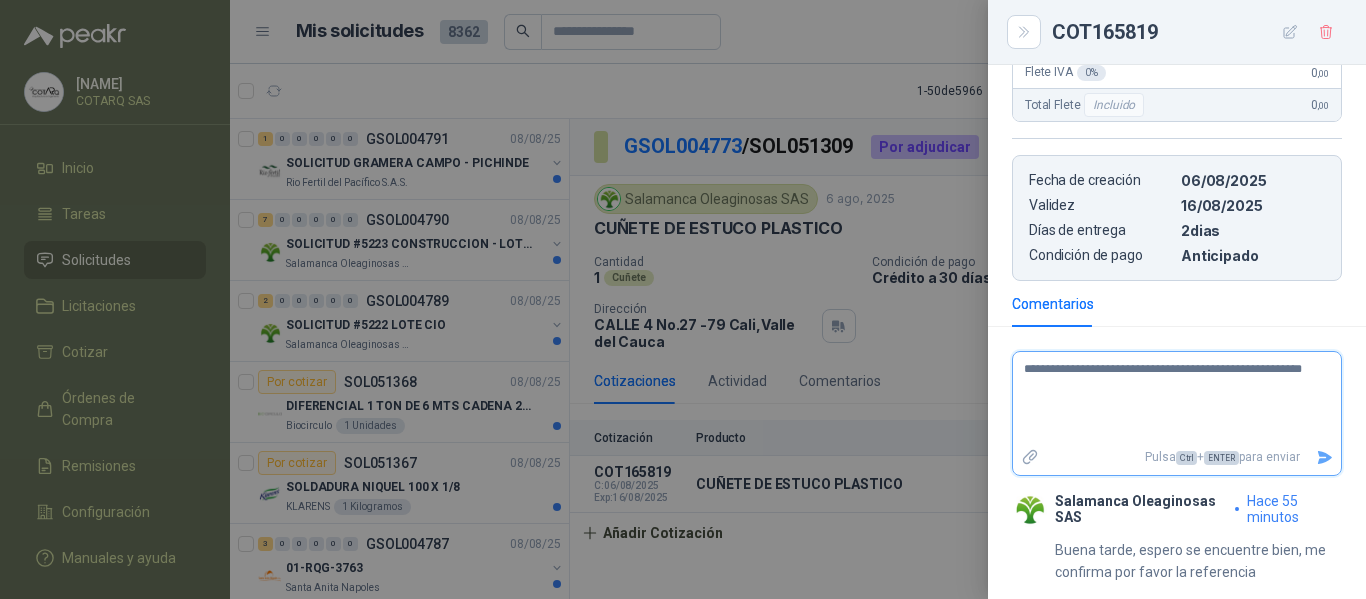 type on "**********" 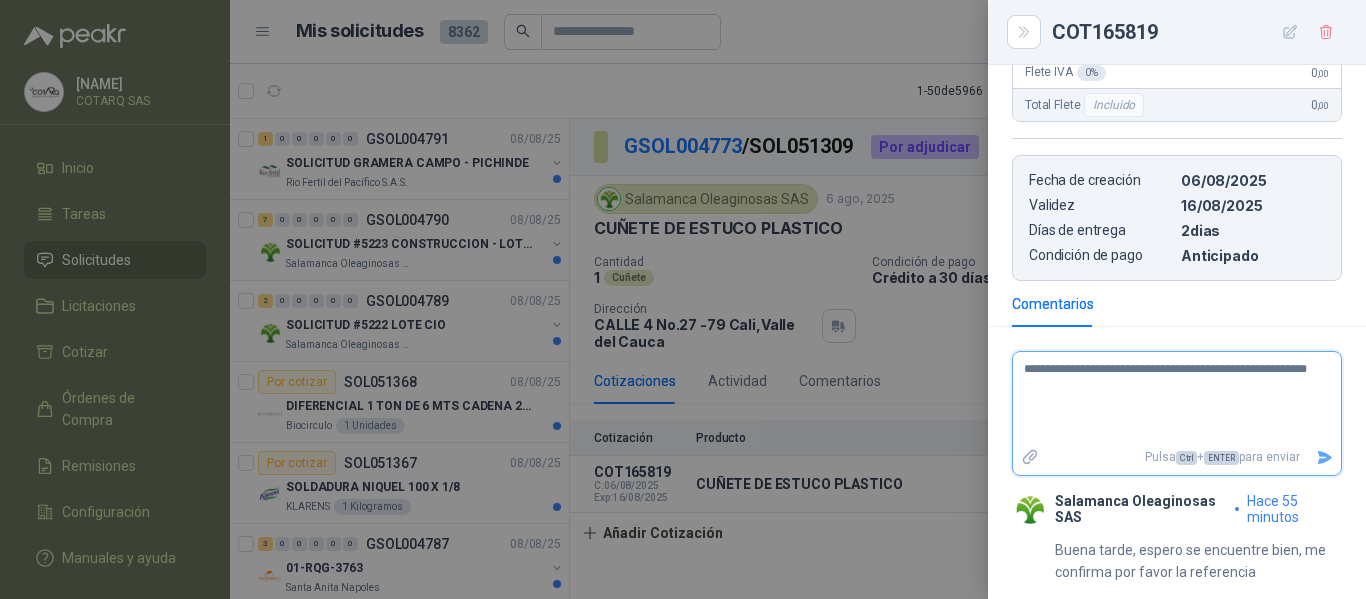 type on "**********" 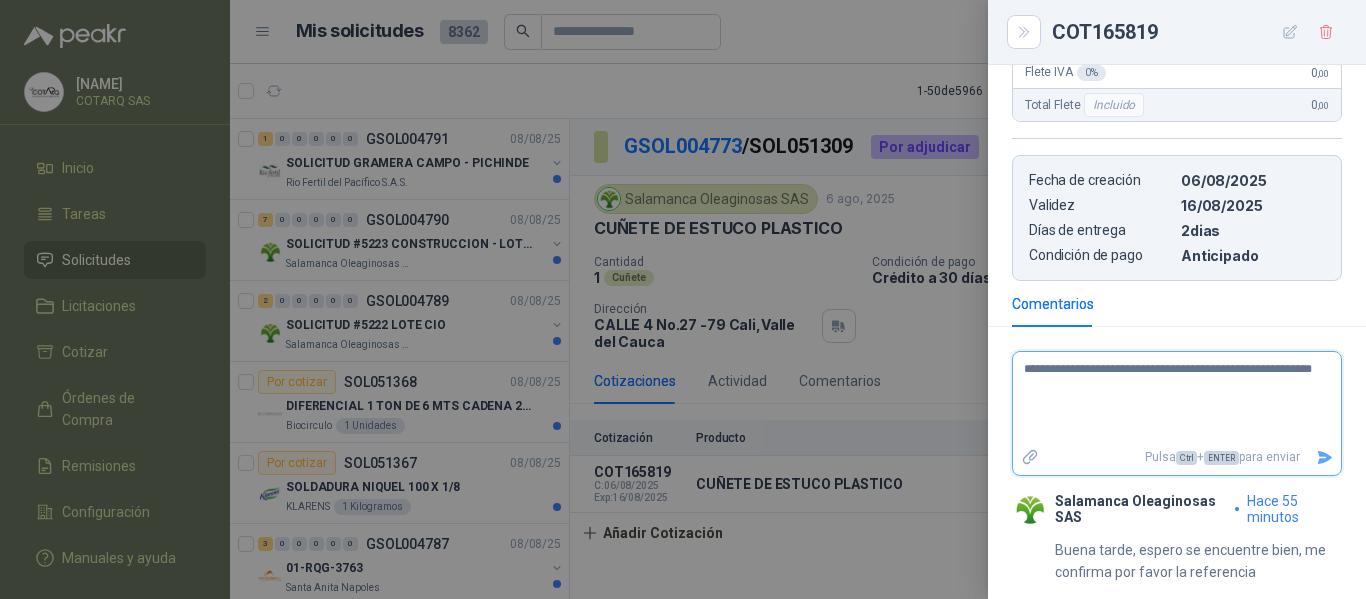 type on "**********" 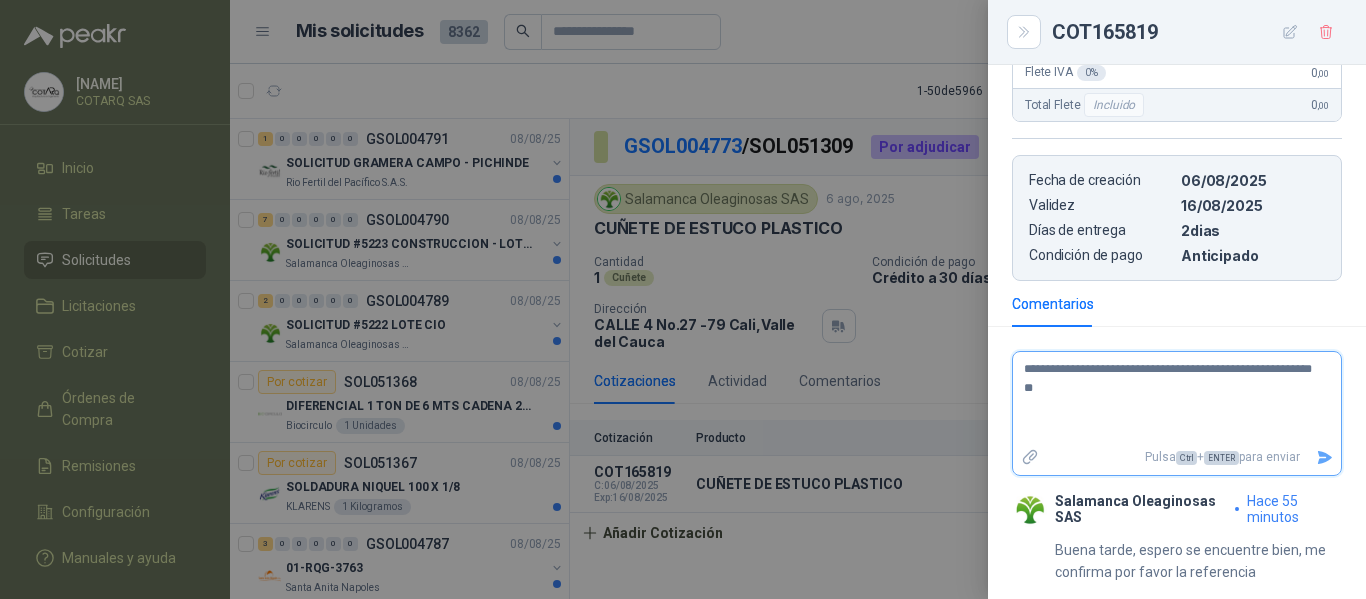 type on "**********" 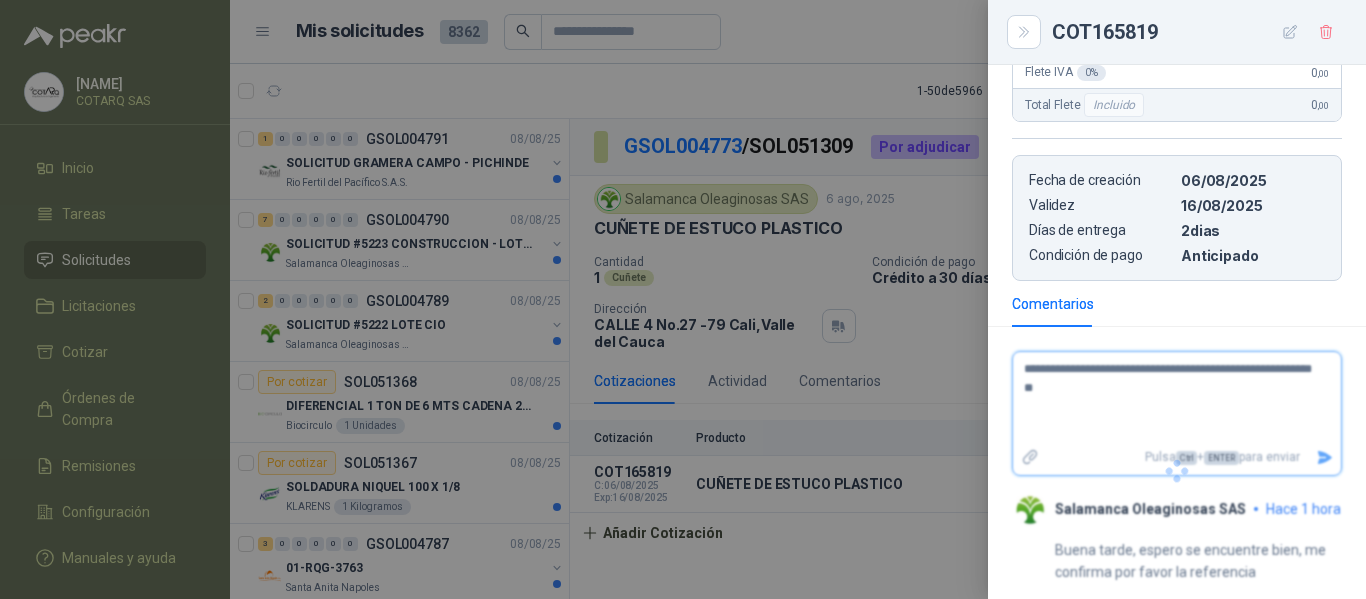 type 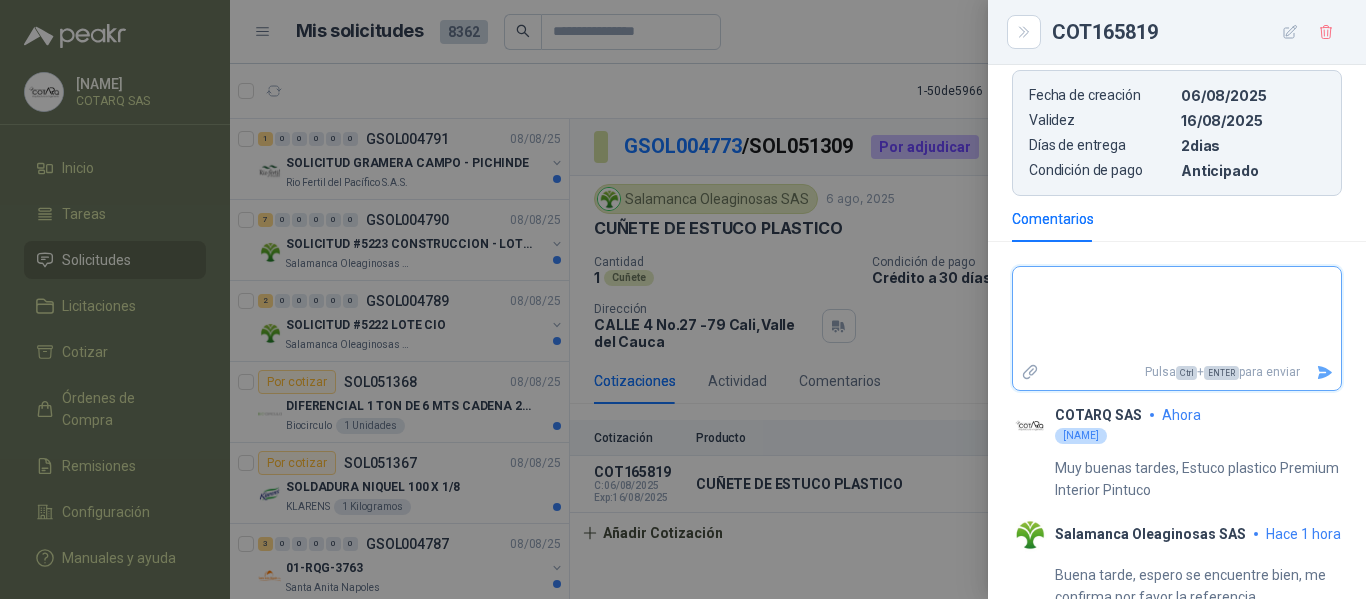 scroll, scrollTop: 701, scrollLeft: 0, axis: vertical 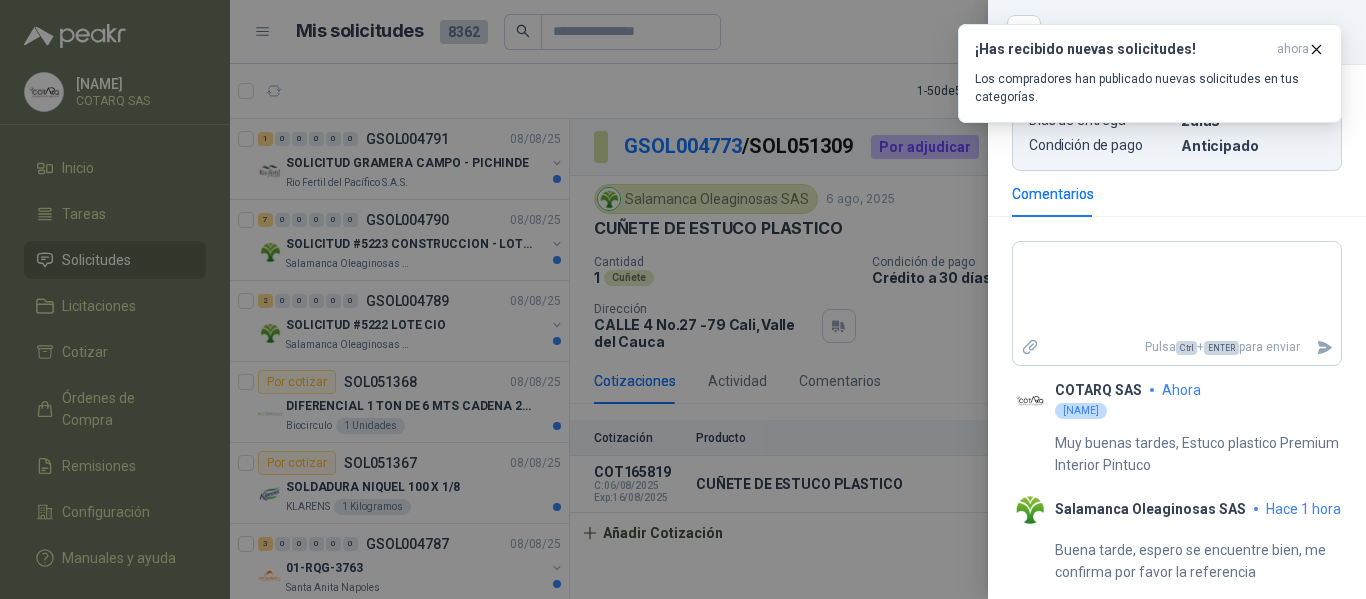 click at bounding box center (683, 299) 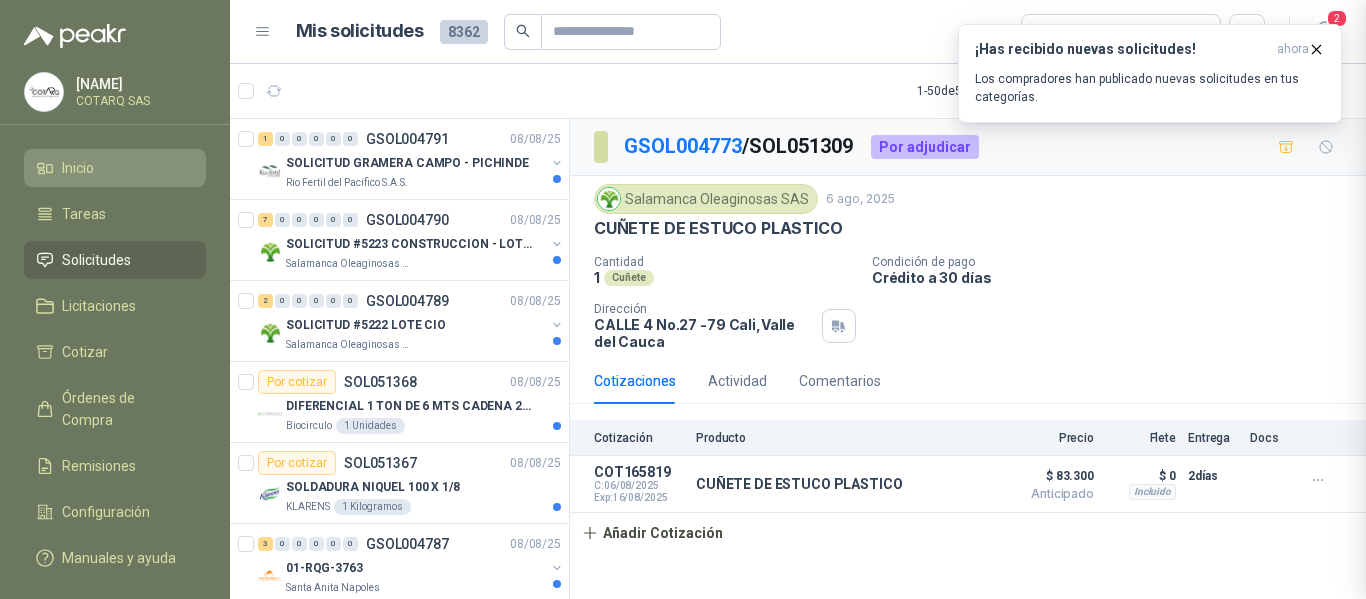click on "Inicio" at bounding box center [115, 168] 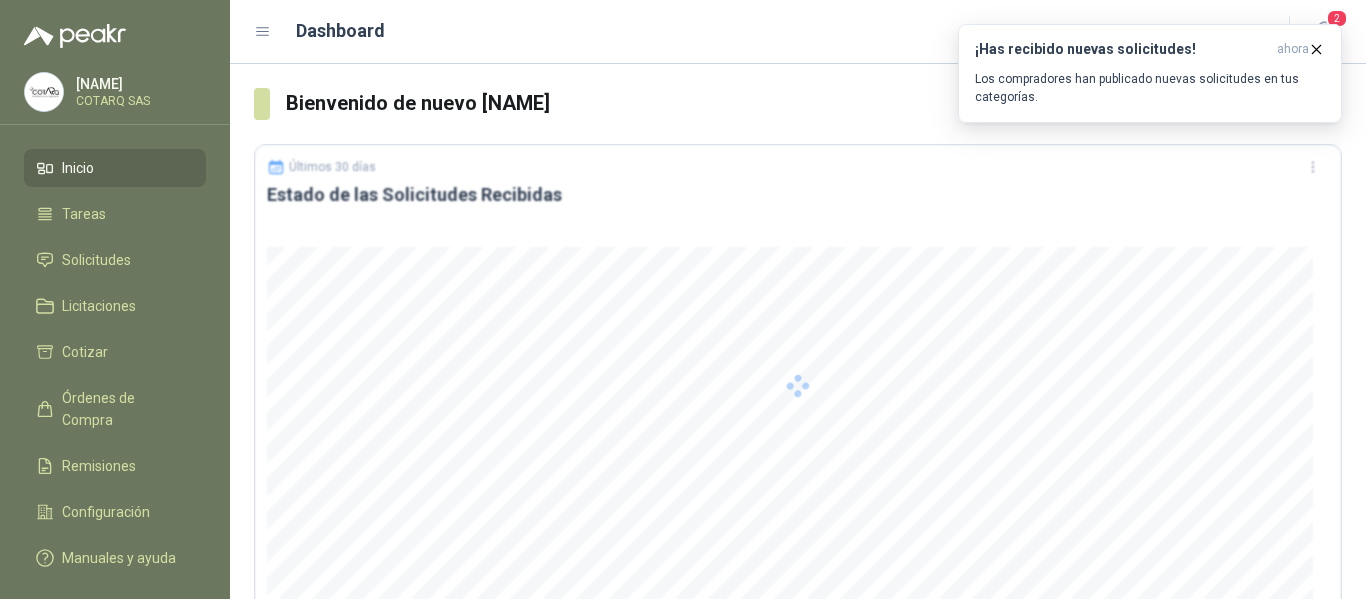 click on "Inicio" at bounding box center [115, 168] 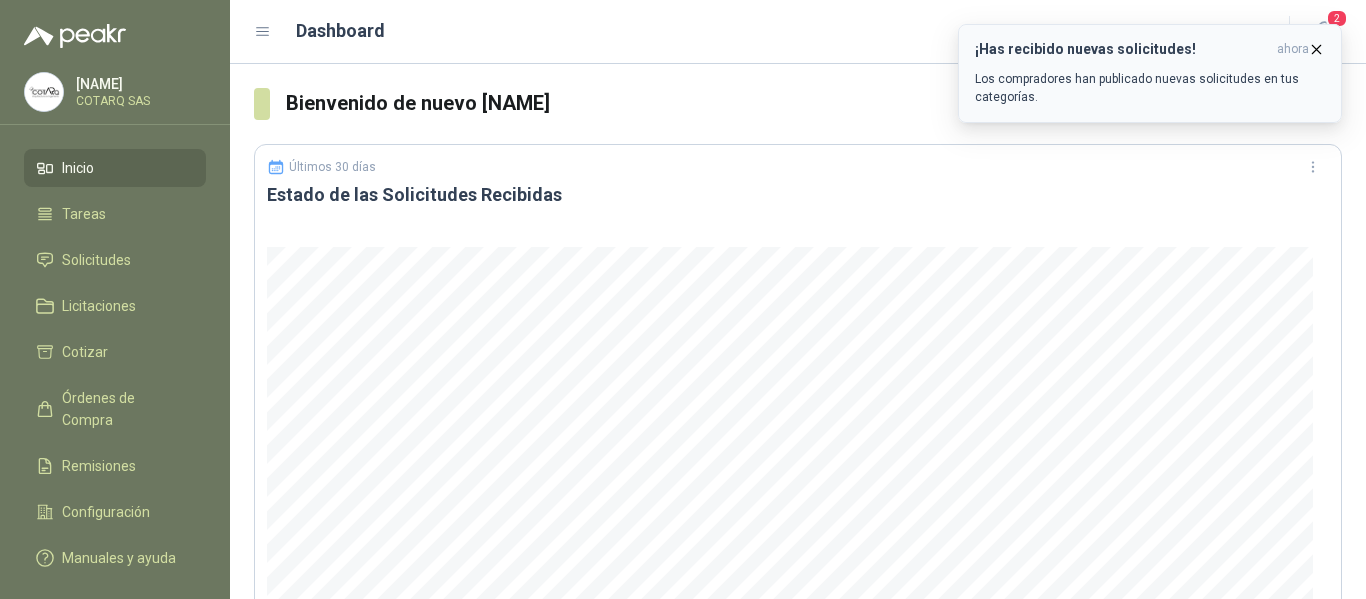 click 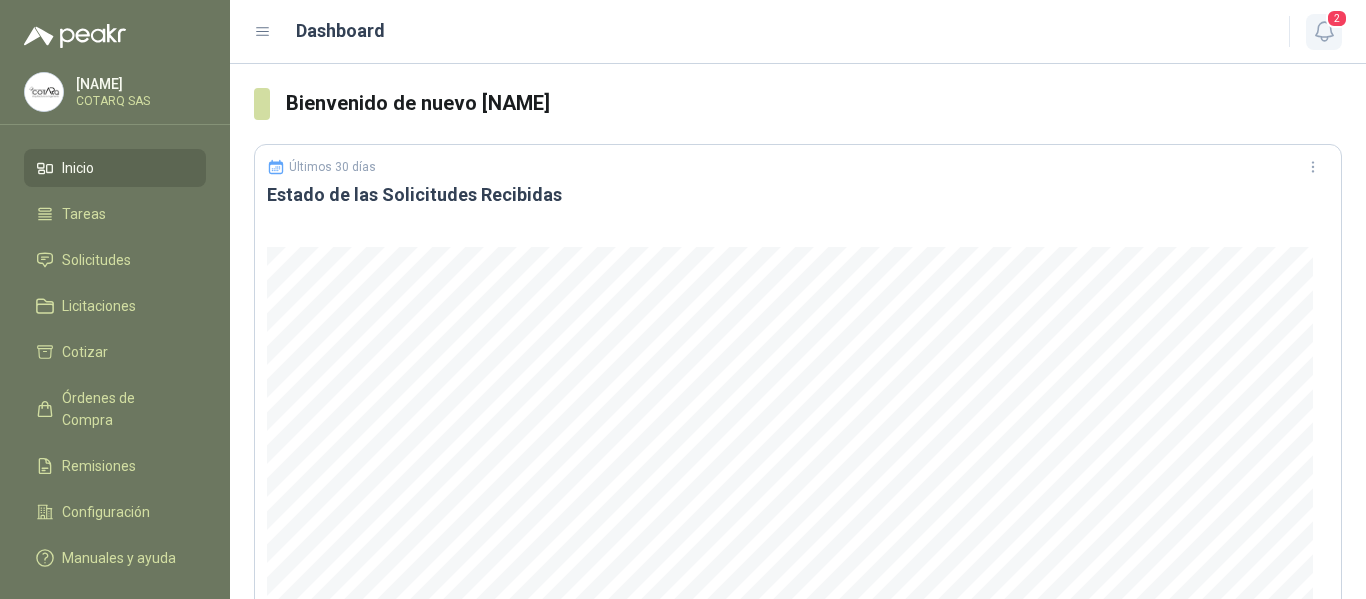 click on "2" at bounding box center (1337, 18) 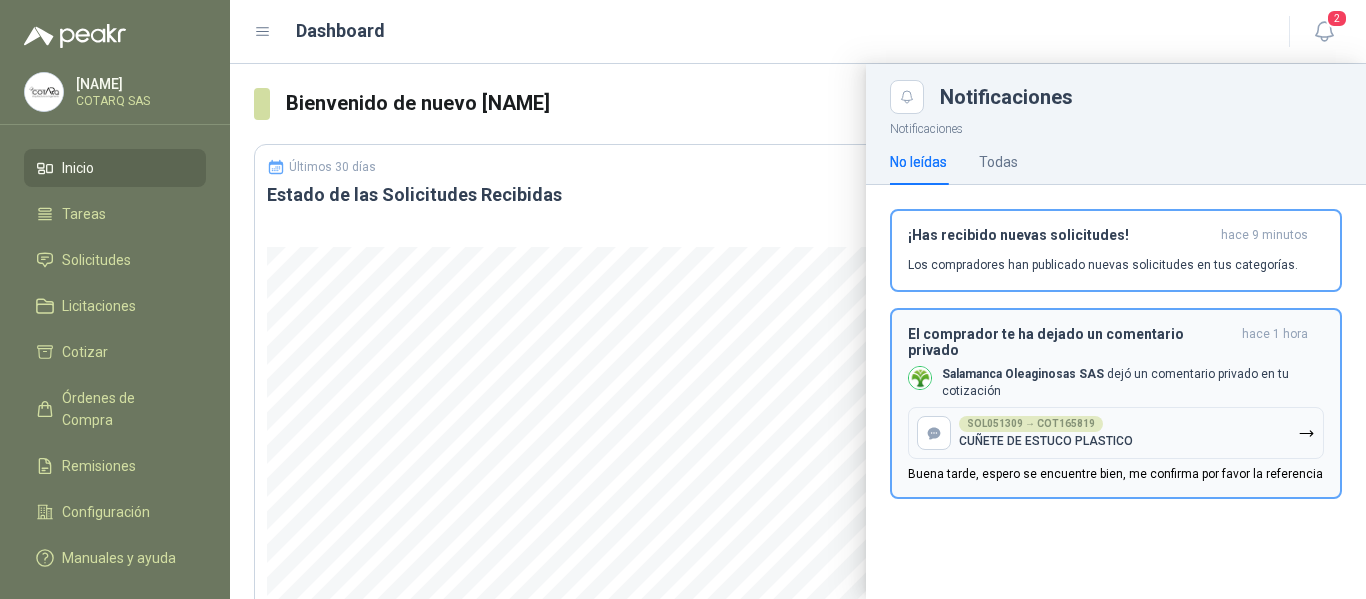 click on "SOL051309 → COT165819 CUÑETE DE ESTUCO PLASTICO" at bounding box center (1116, 433) 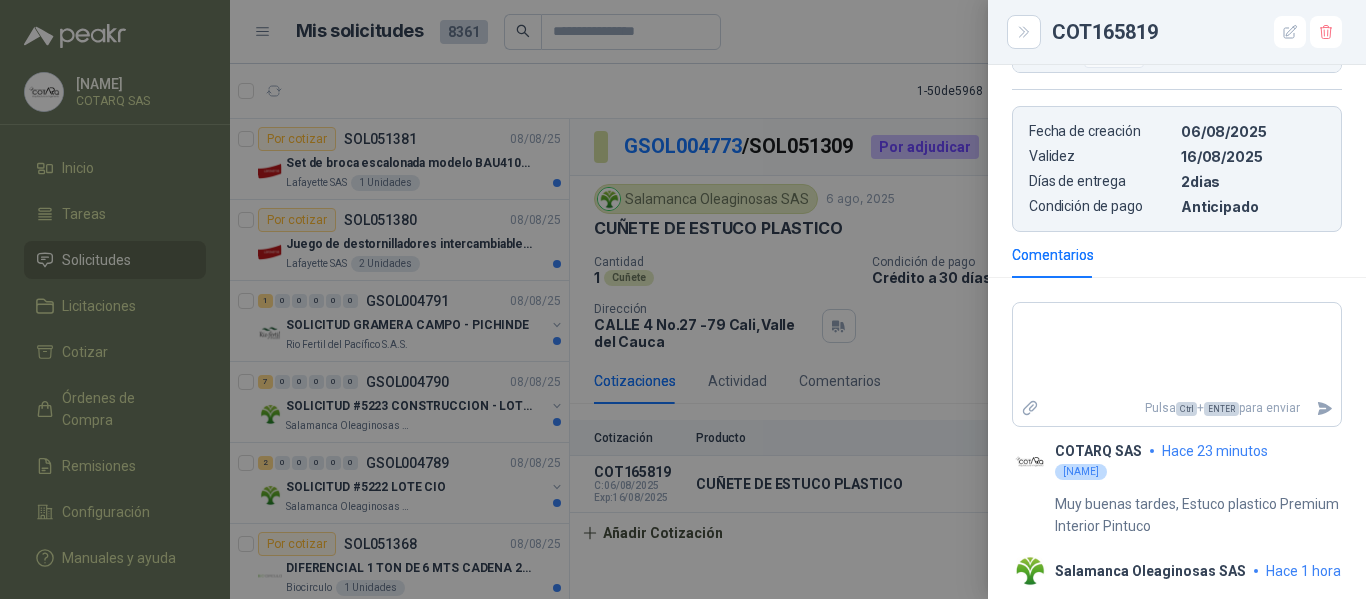 scroll, scrollTop: 701, scrollLeft: 0, axis: vertical 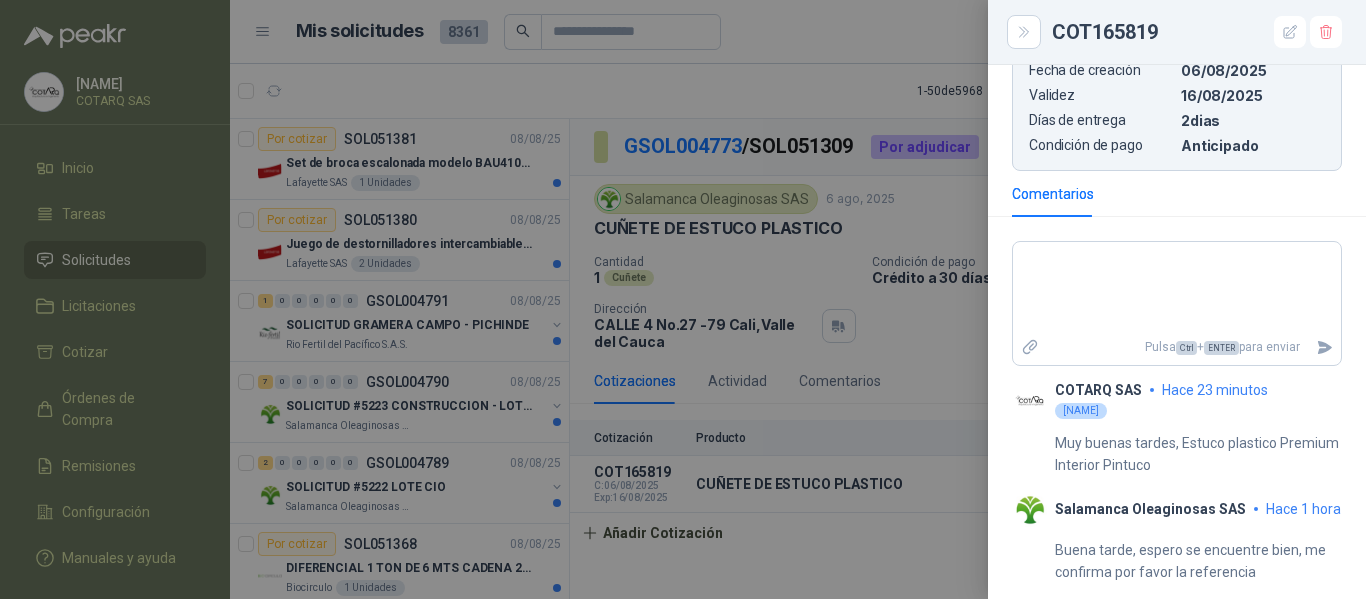 click at bounding box center (683, 299) 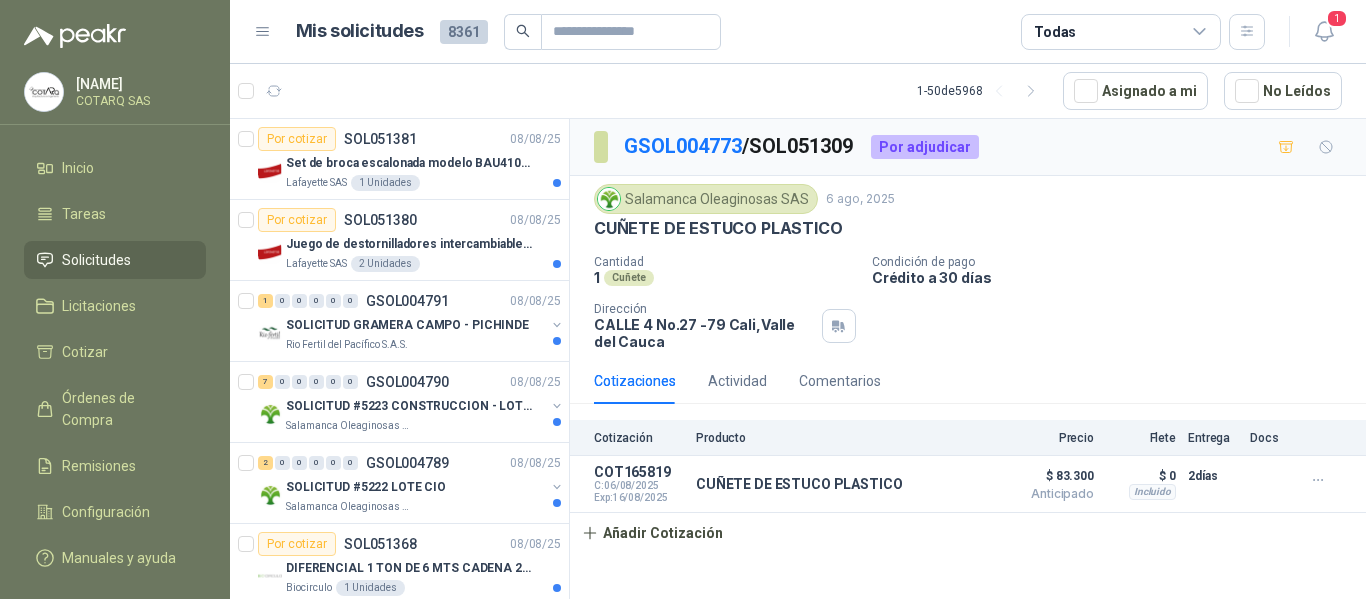 type 